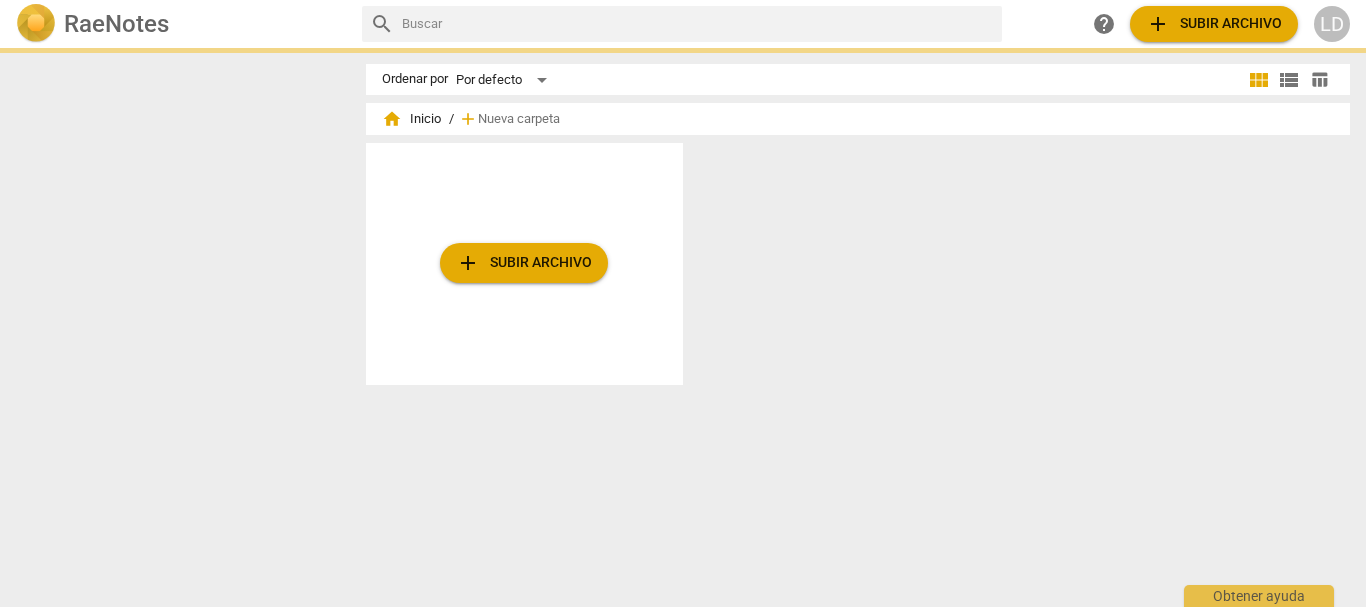 scroll, scrollTop: 0, scrollLeft: 0, axis: both 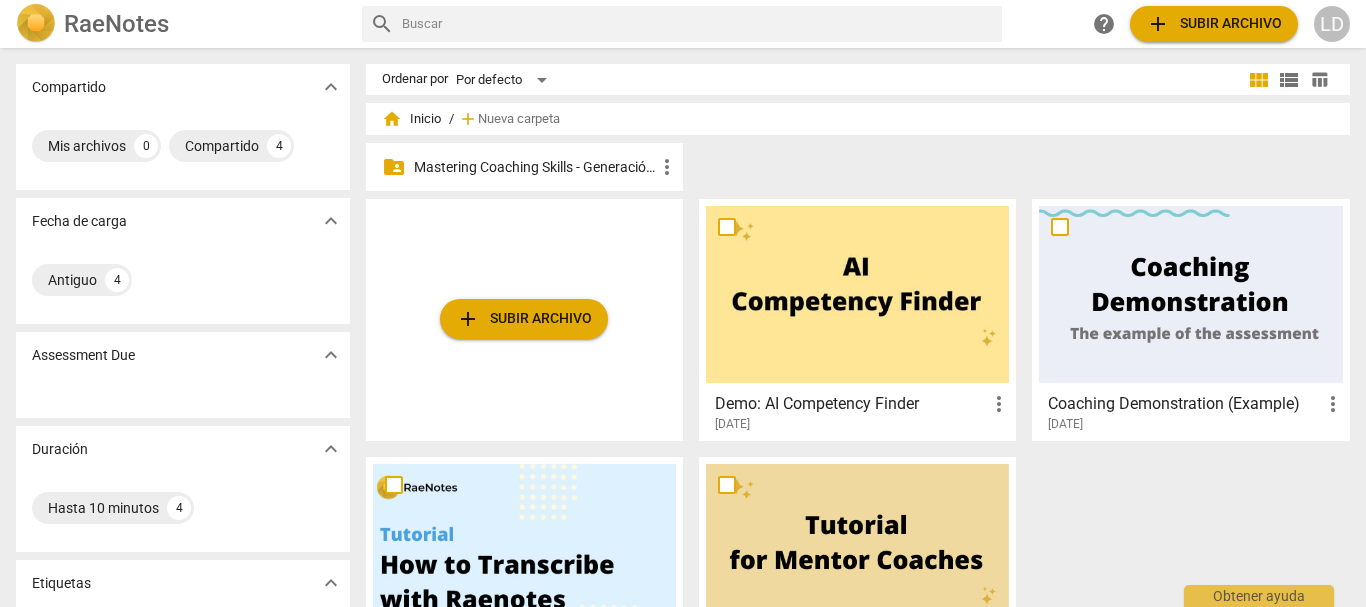 click on "Mastering Coaching Skills - Generación 31" at bounding box center (534, 167) 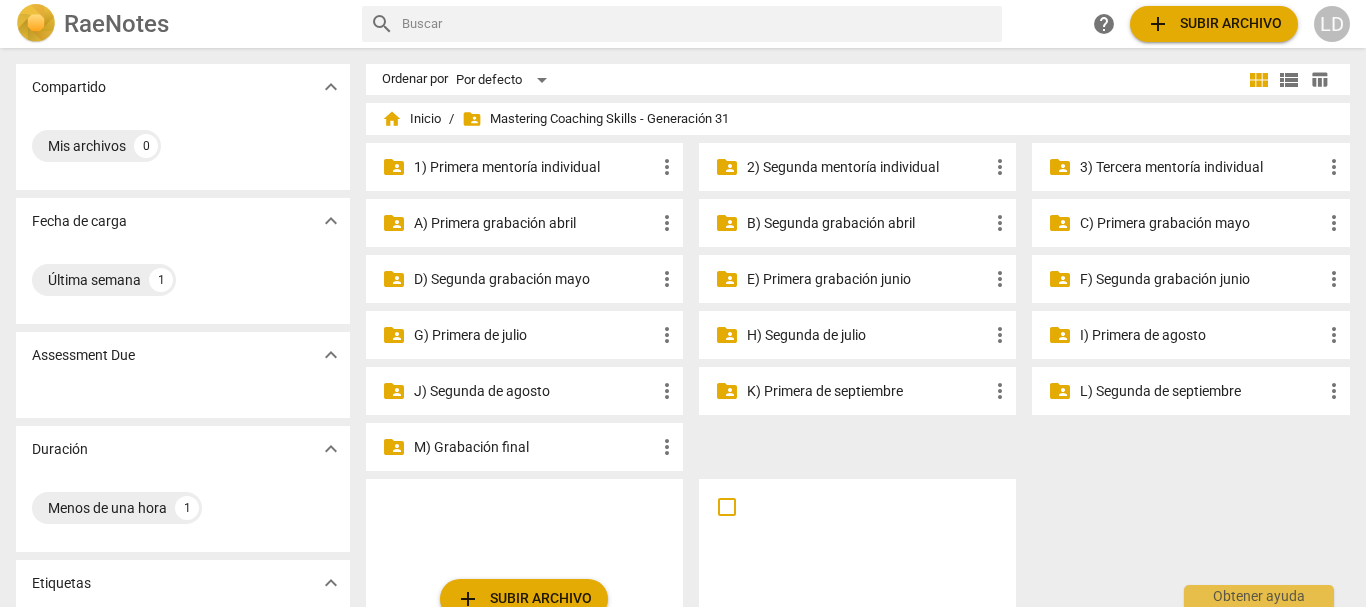 click on "2) Segunda mentoría individual" at bounding box center (867, 167) 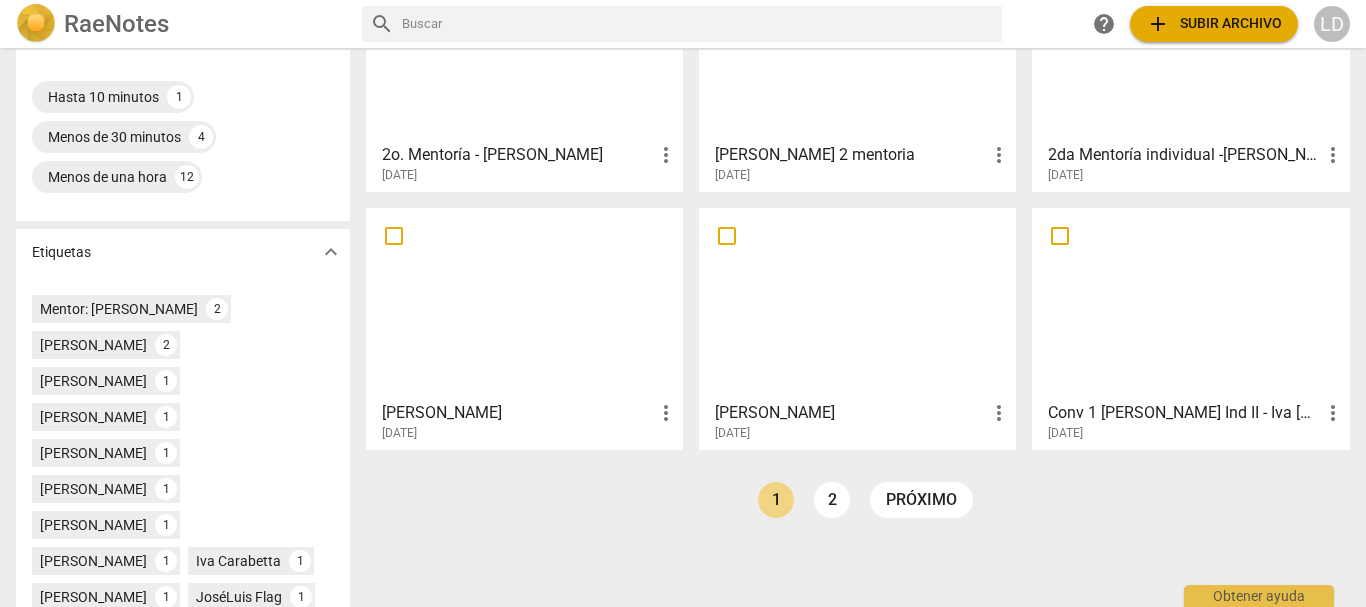 scroll, scrollTop: 500, scrollLeft: 0, axis: vertical 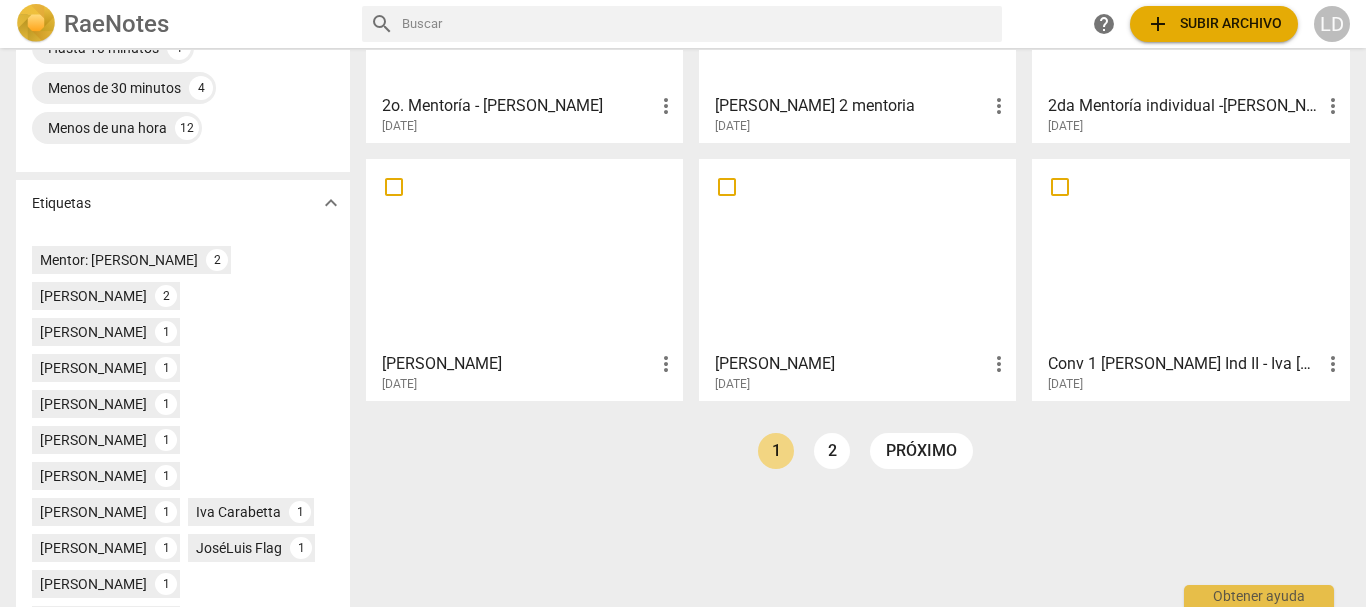 click on "[PERSON_NAME] 2 mentoria" at bounding box center (851, 106) 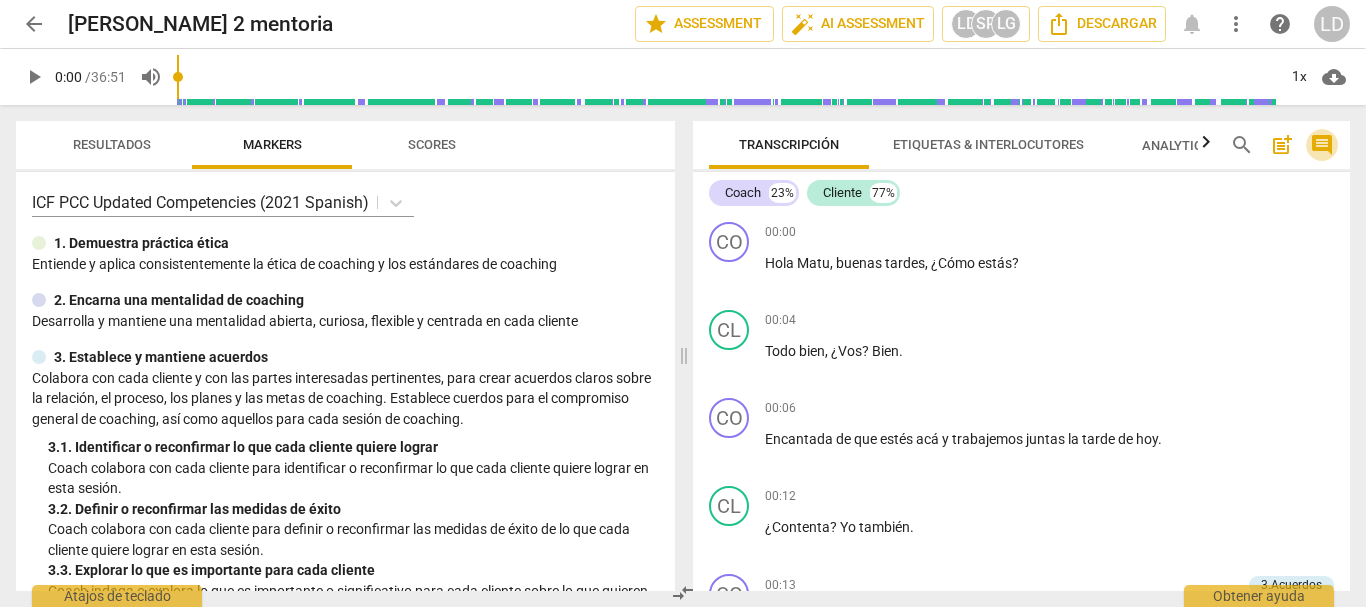 click on "comment" at bounding box center [1322, 145] 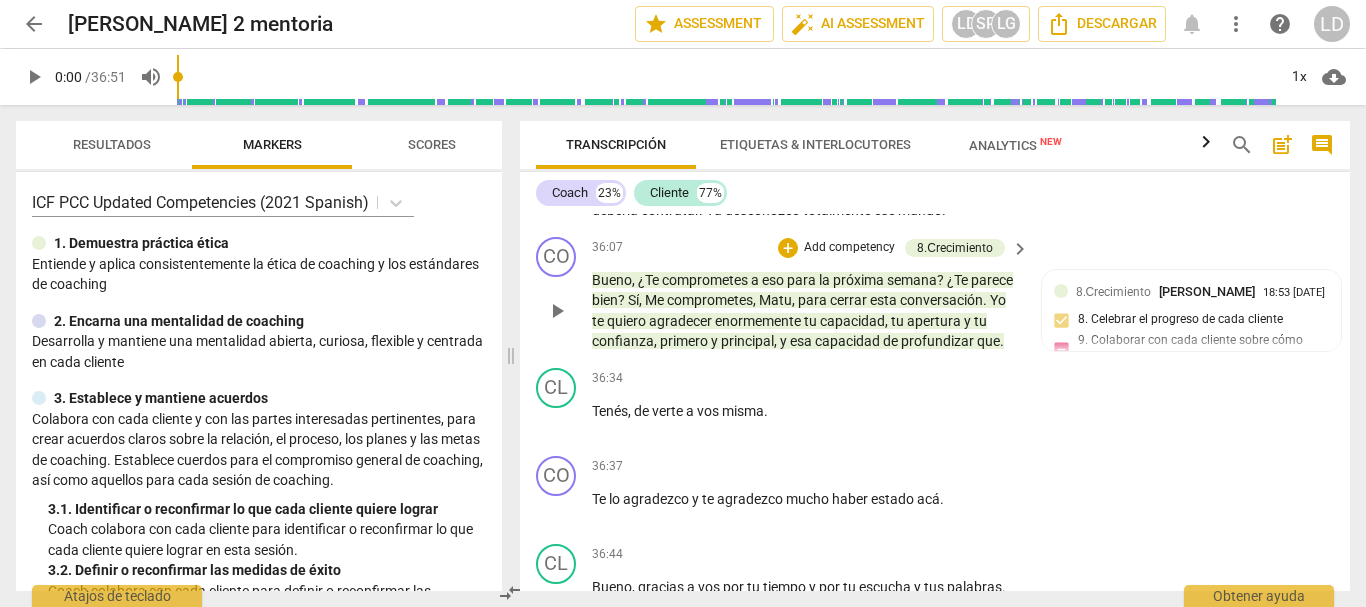 scroll, scrollTop: 11802, scrollLeft: 0, axis: vertical 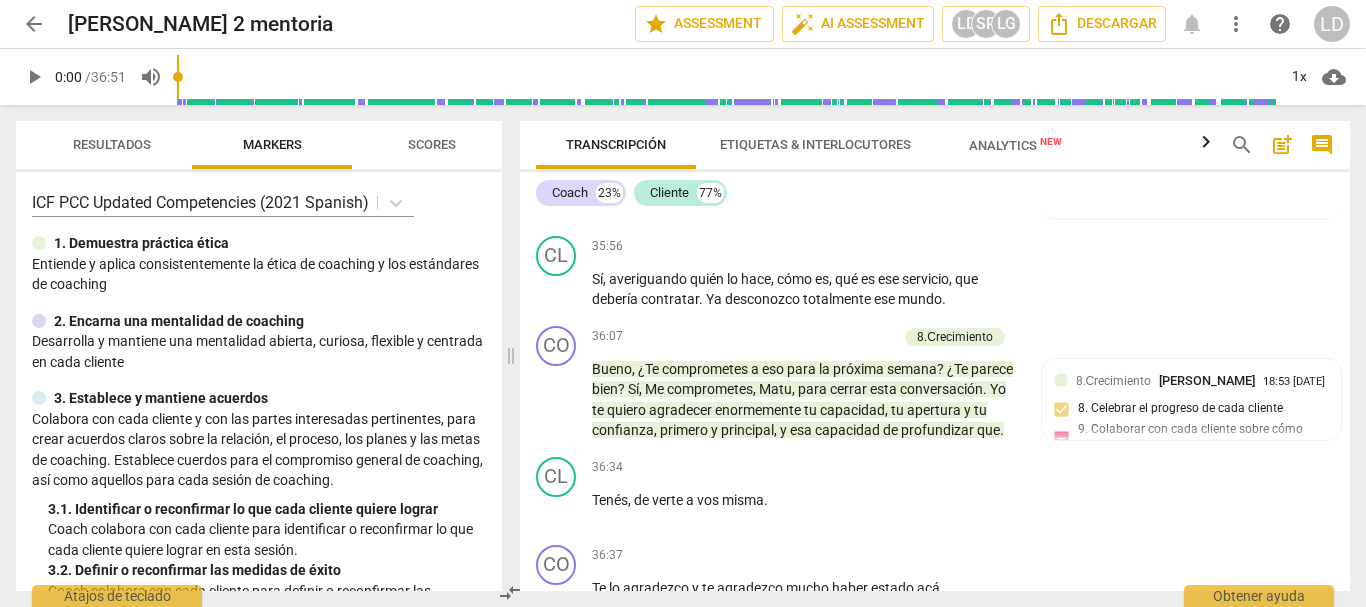 click at bounding box center [726, 77] 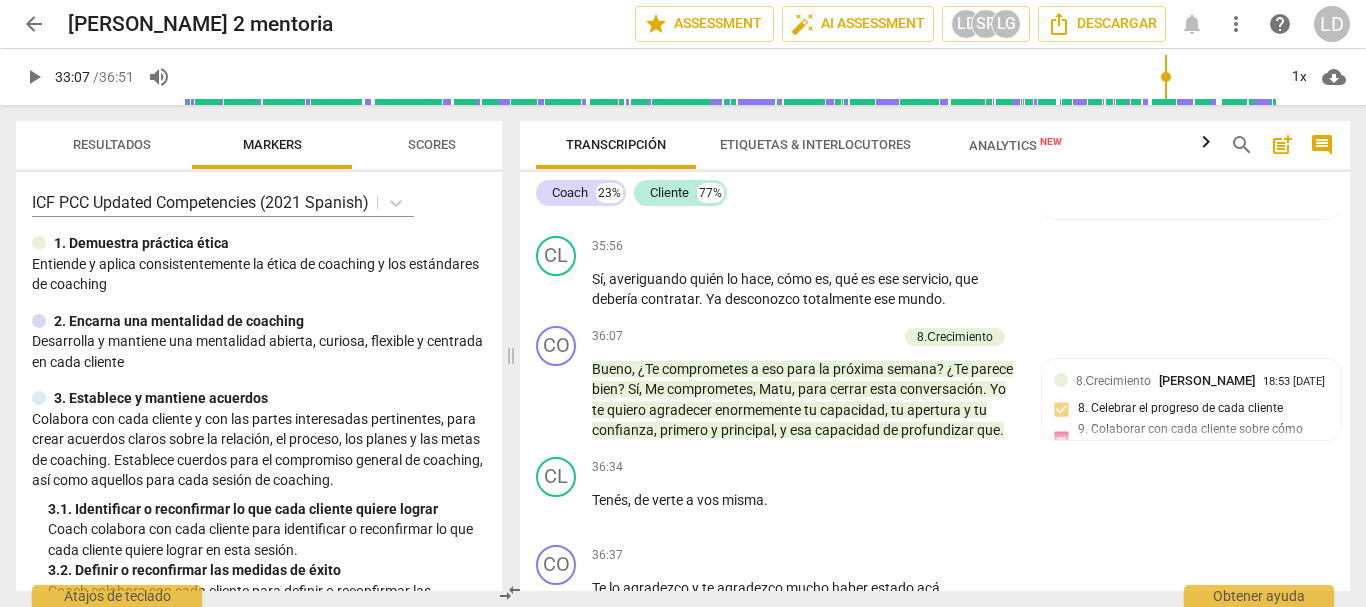 click at bounding box center (730, 77) 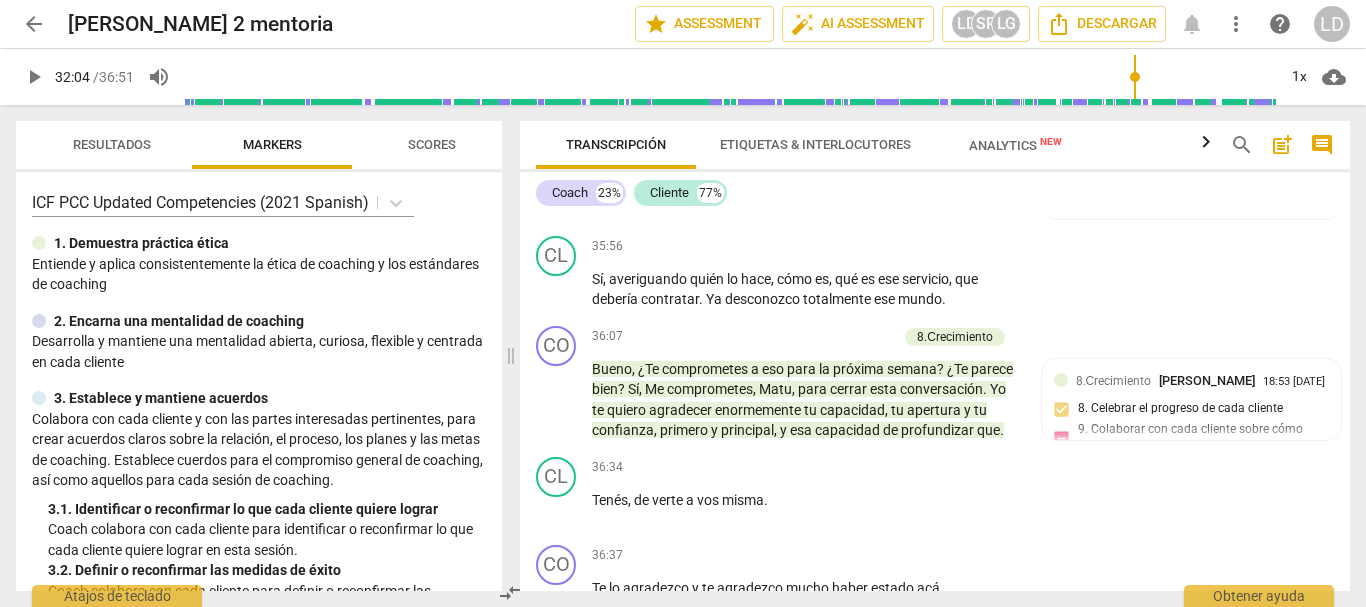 click at bounding box center [730, 77] 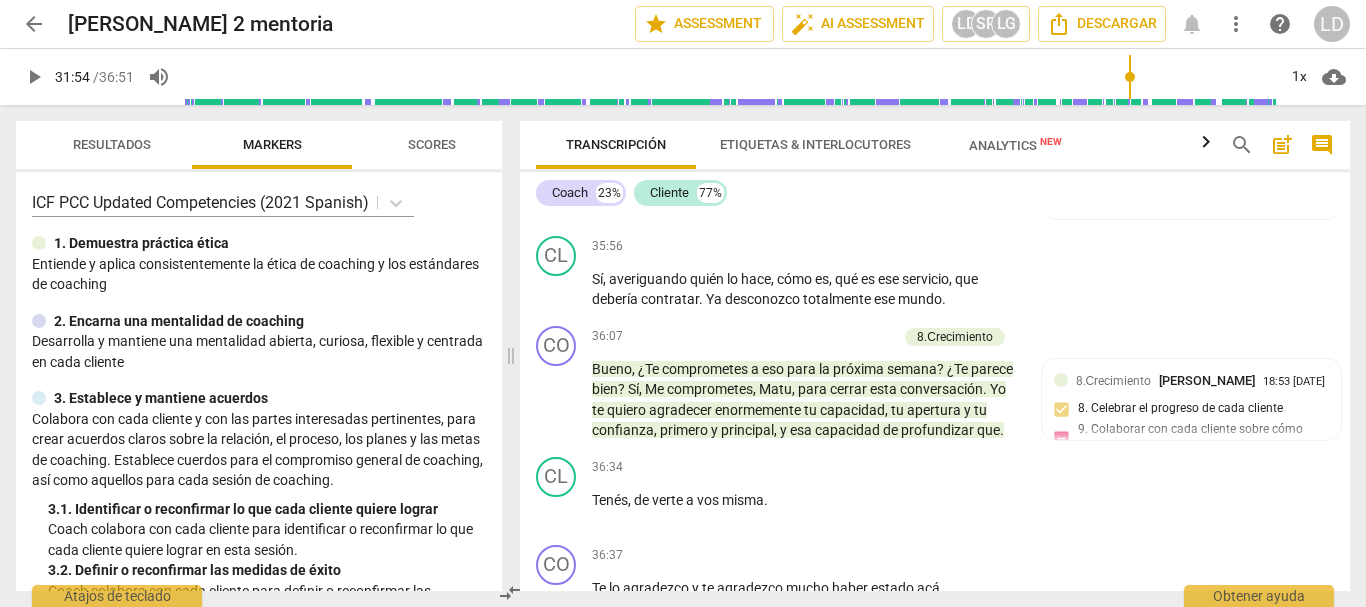 scroll, scrollTop: 10642, scrollLeft: 0, axis: vertical 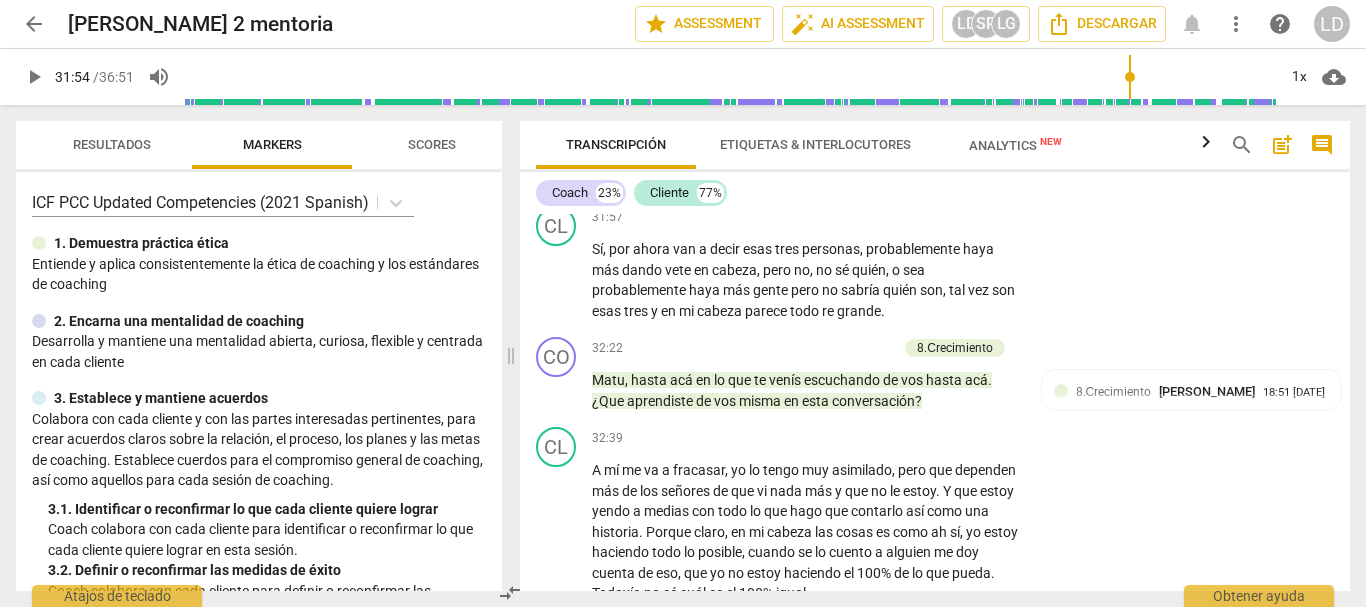 click at bounding box center [730, 77] 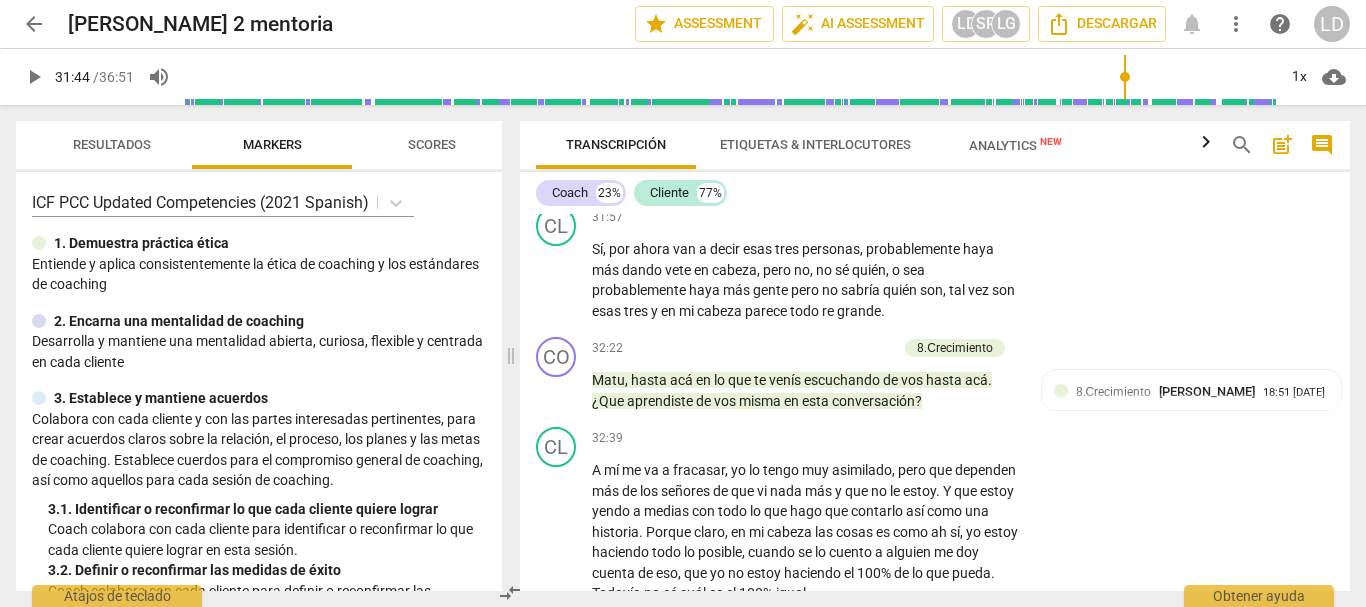click at bounding box center (730, 77) 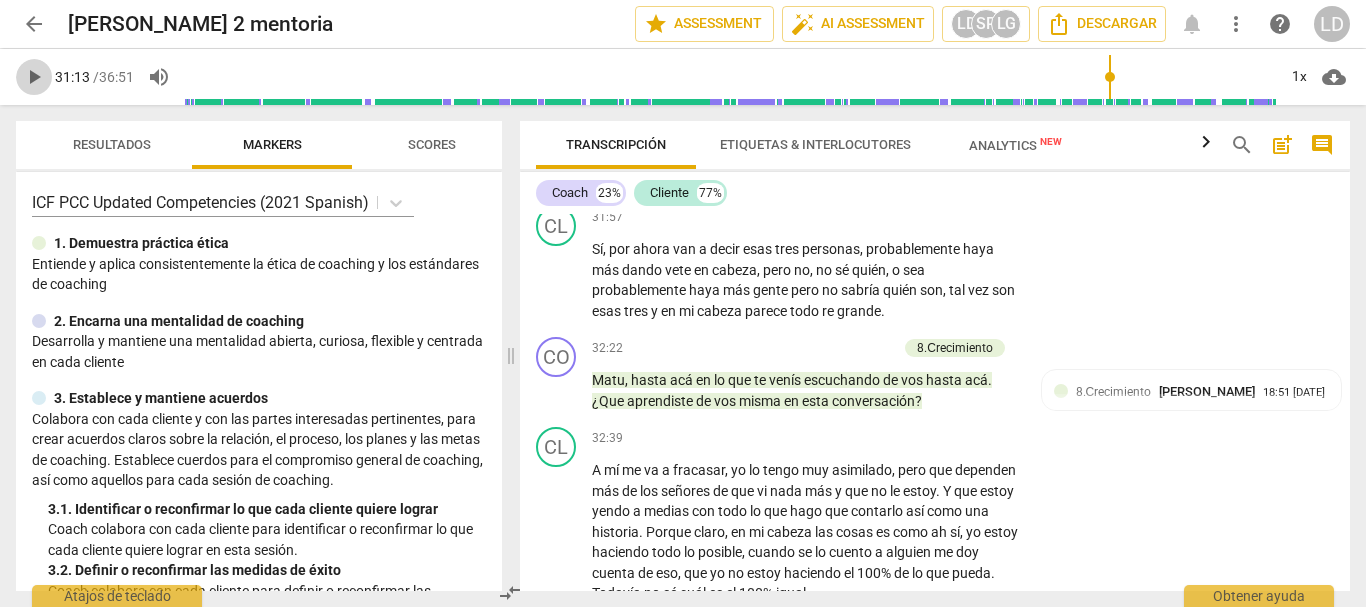 click on "play_arrow" at bounding box center (34, 77) 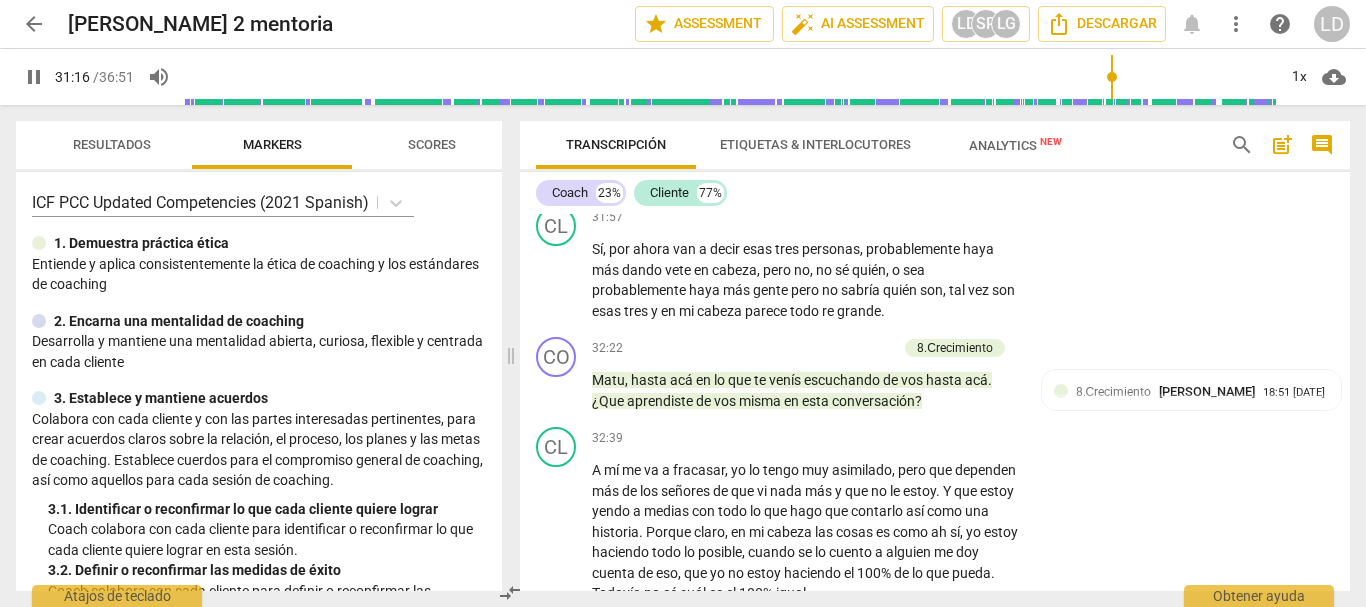 scroll, scrollTop: 10353, scrollLeft: 0, axis: vertical 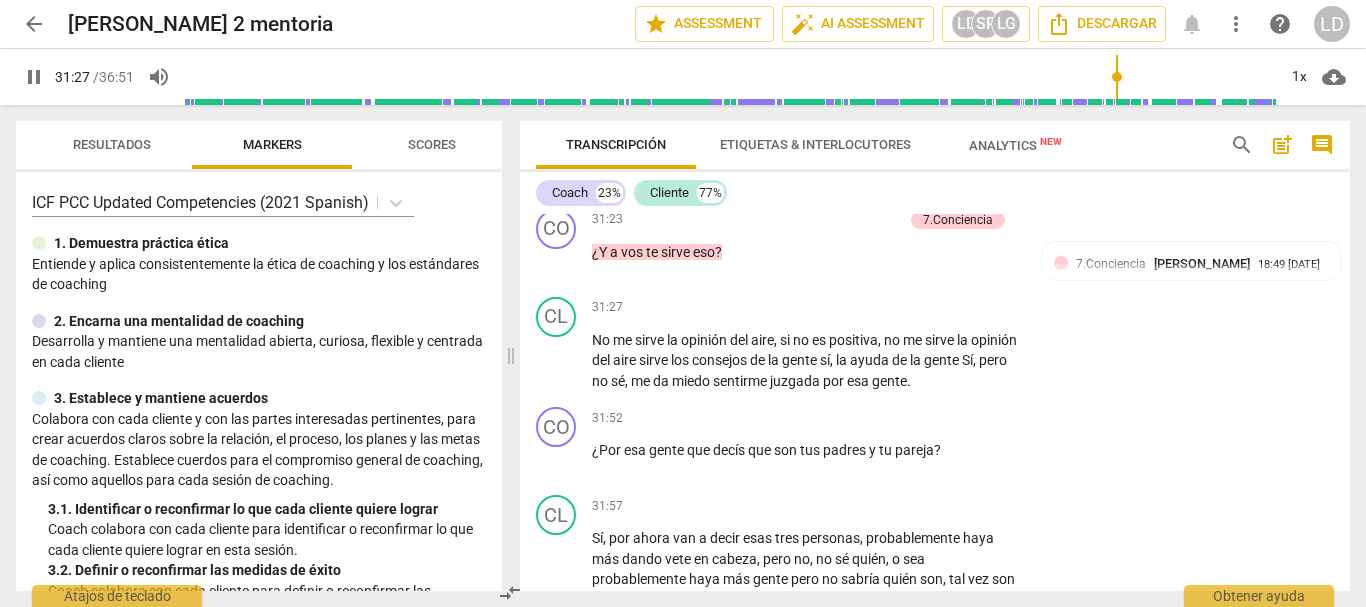 click on "pause" at bounding box center (34, 77) 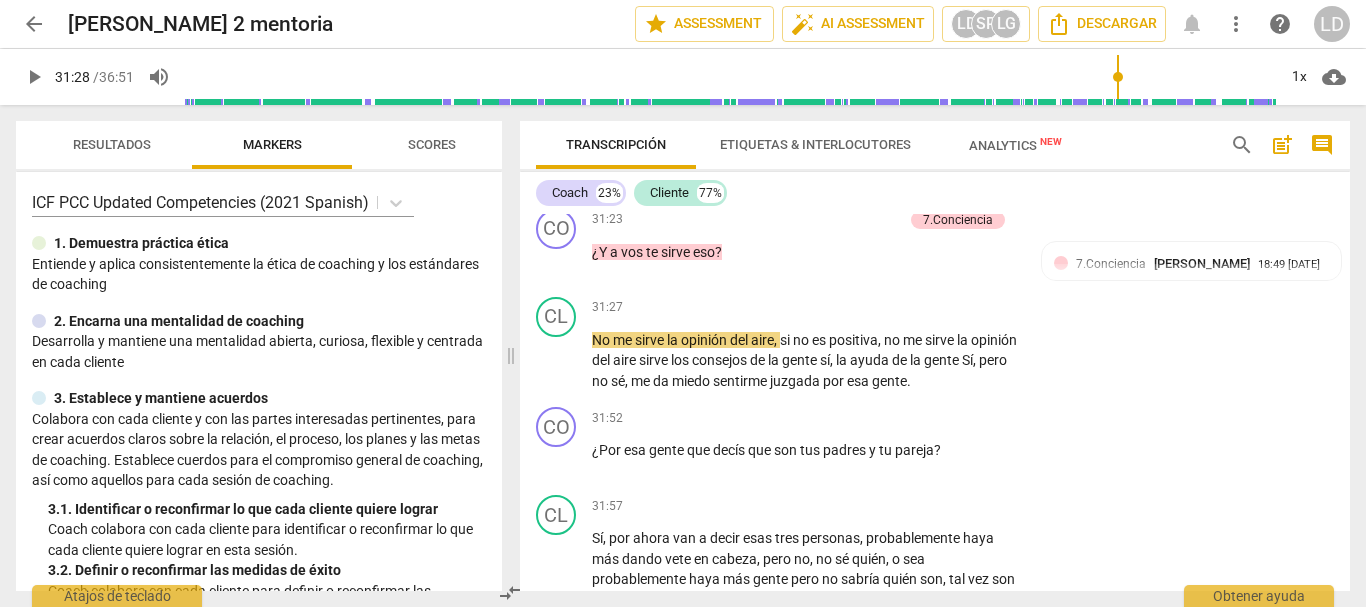 type on "1888" 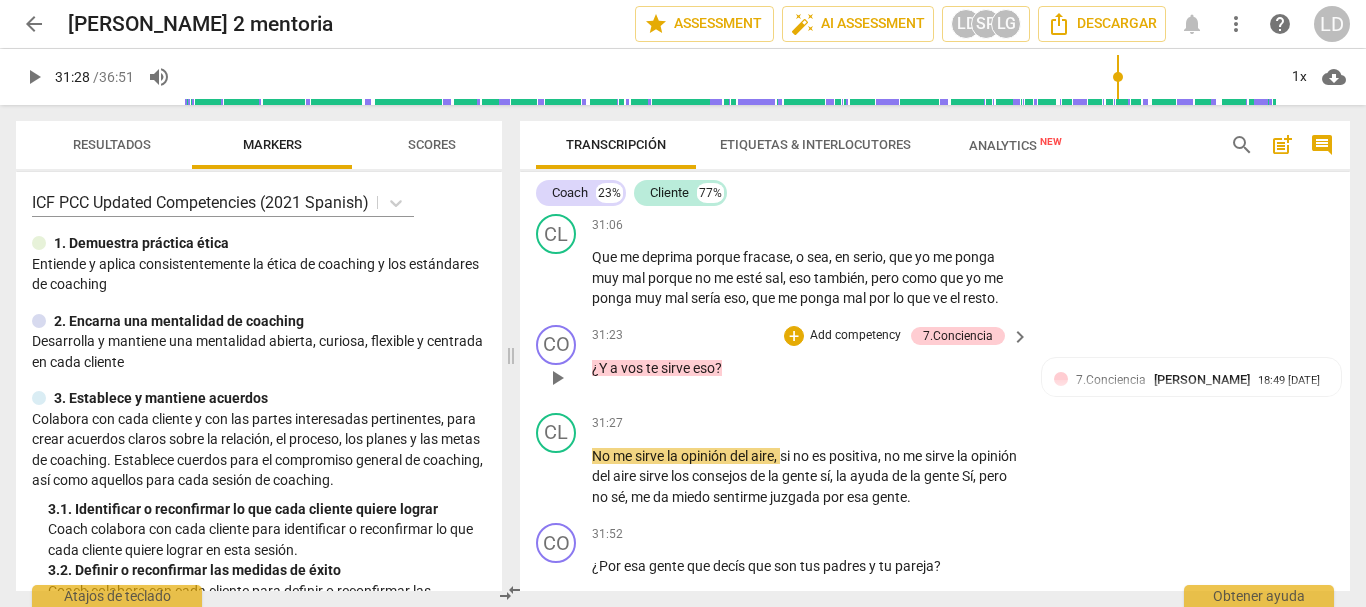 scroll, scrollTop: 10353, scrollLeft: 0, axis: vertical 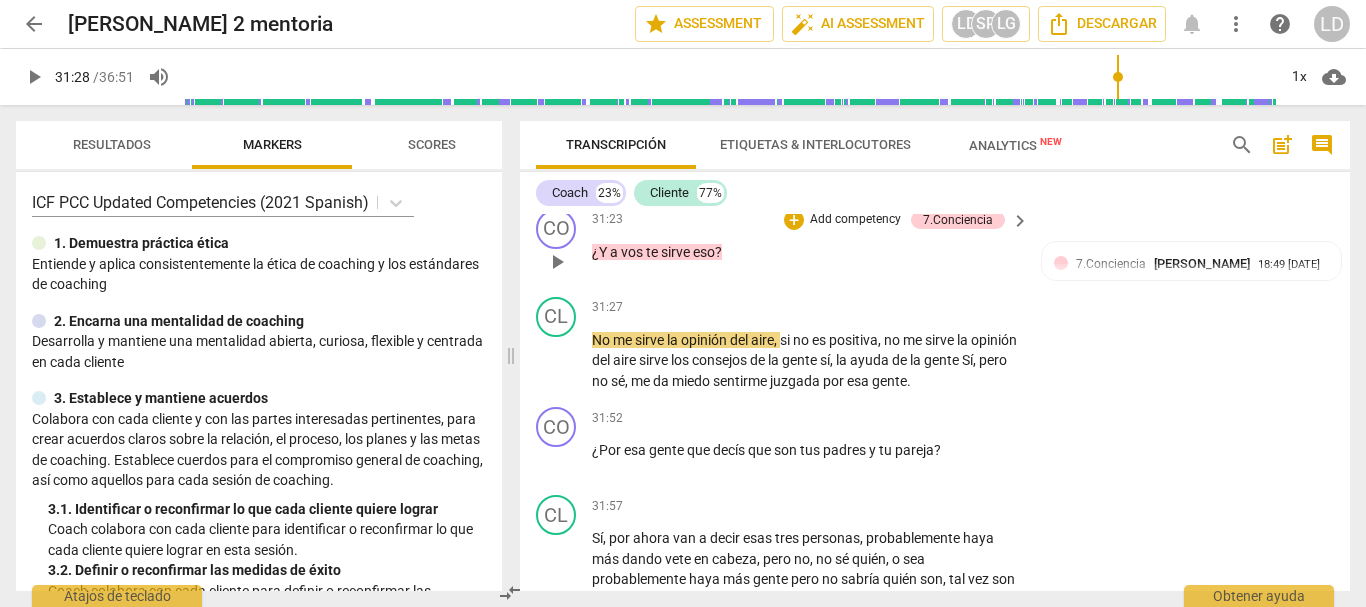 click on "Add competency" at bounding box center [855, 220] 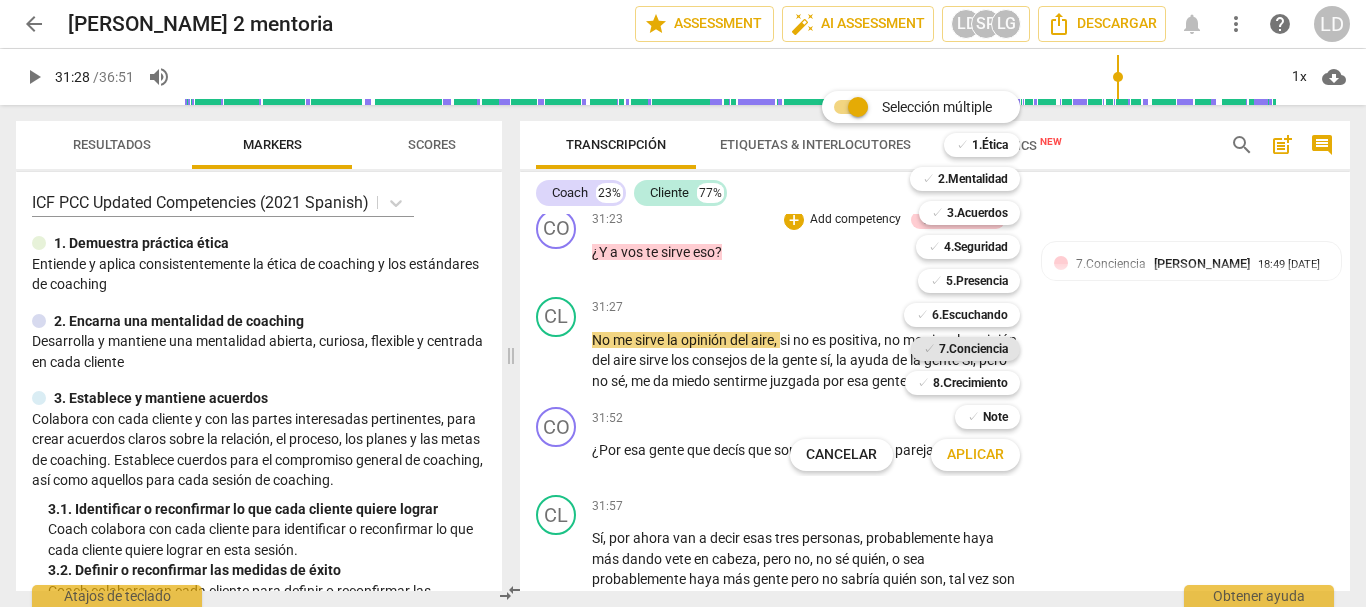 click on "7.Conciencia" at bounding box center [973, 349] 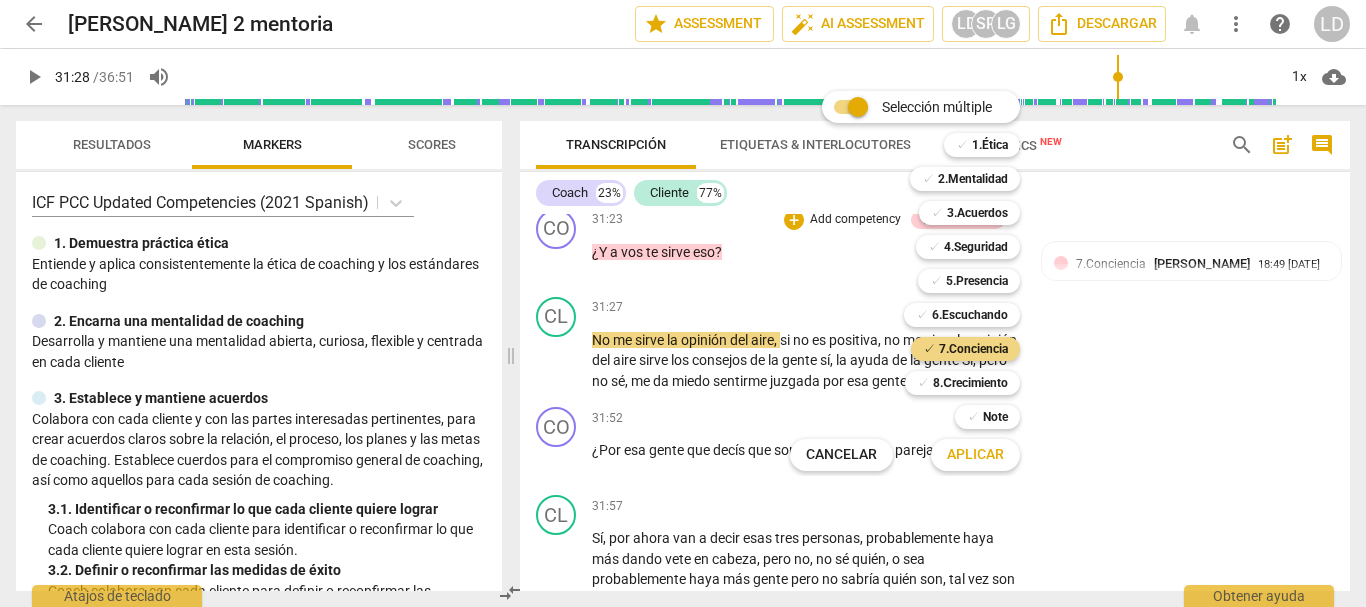 click on "Aplicar" at bounding box center (975, 455) 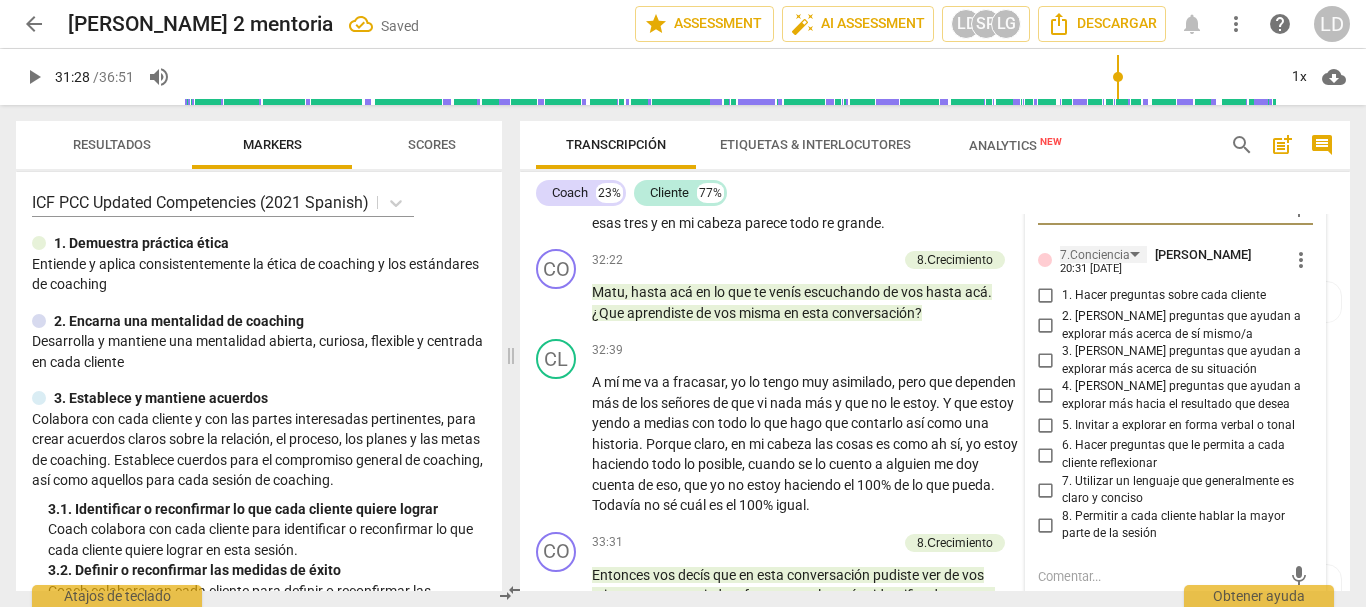 scroll, scrollTop: 10798, scrollLeft: 0, axis: vertical 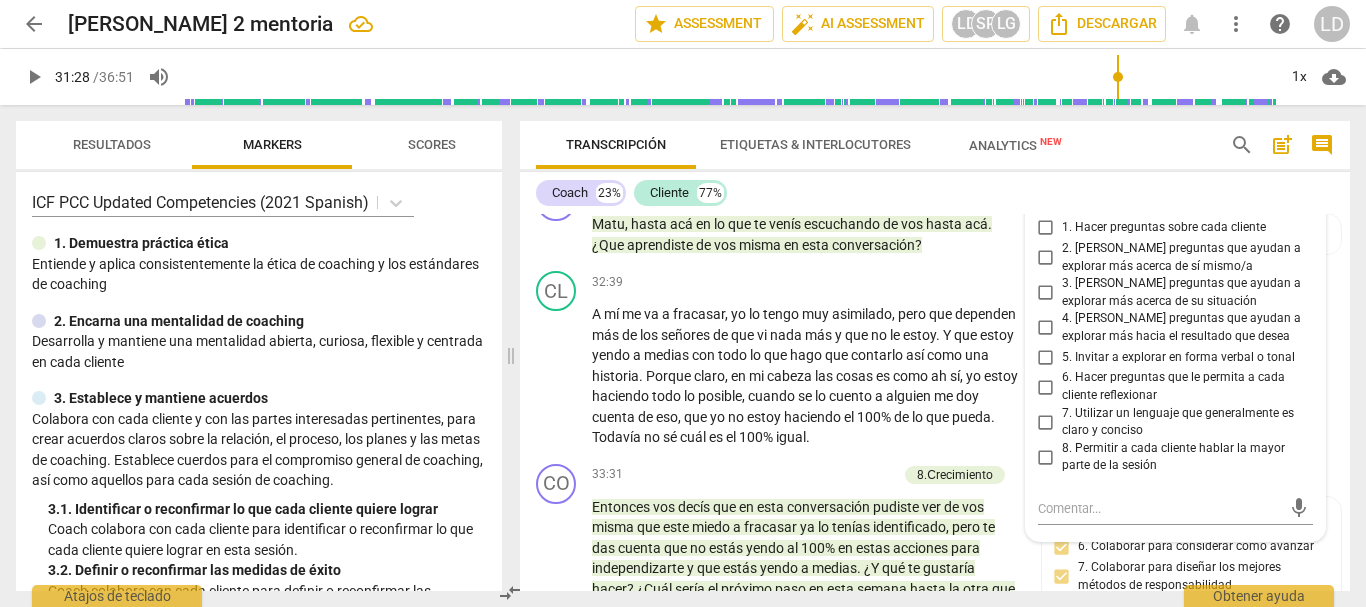 click on "2. [PERSON_NAME] preguntas que ayudan a explorar más acerca de sí mismo/a" at bounding box center [1046, 258] 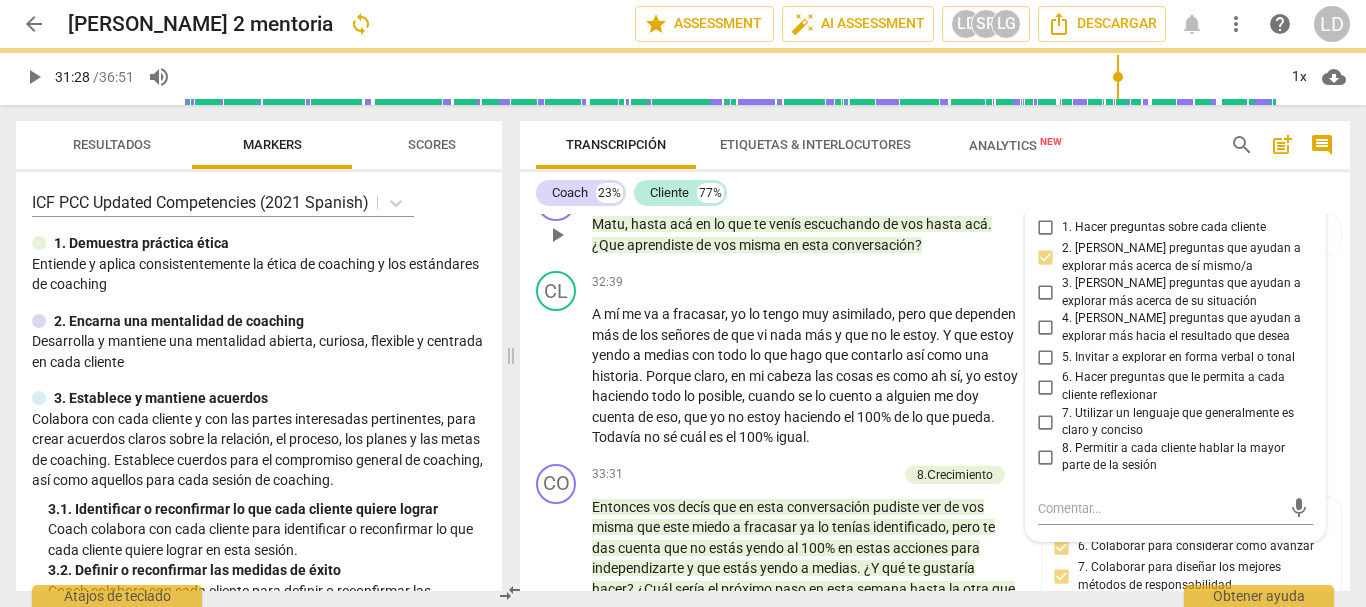 click on "CO play_arrow pause 32:22 + Add competency 8.Сrecimiento keyboard_arrow_right Matu ,   hasta   acá   en   lo   que   te   venís   escuchando   de   vos   hasta   acá .   ¿Que   aprendiste   de   vos   misma   en   esta   conversación ? 8.Сrecimiento [PERSON_NAME] 18:51 [DATE] 1. Permitir que cada cliente explore el progreso 2. Invitar a expresar el aprendizaje sobre sí mismo/a 3. Invitar a expresar el aprendizaje sobre su situación" at bounding box center (935, 218) 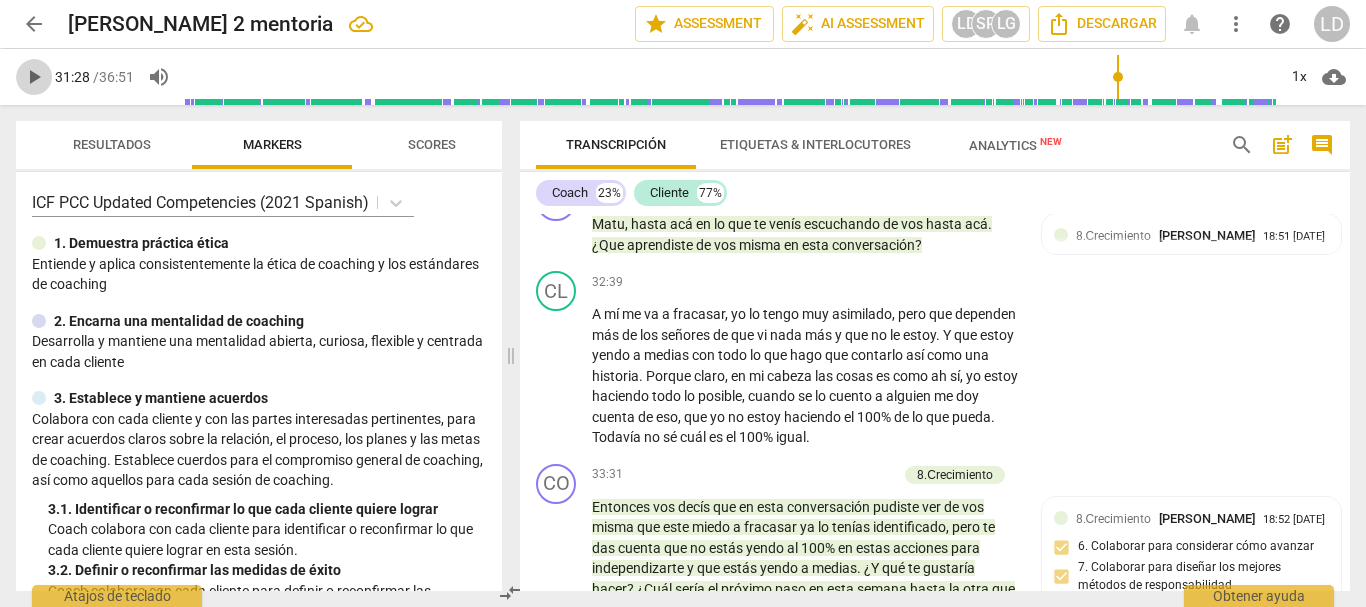 click on "play_arrow" at bounding box center [34, 77] 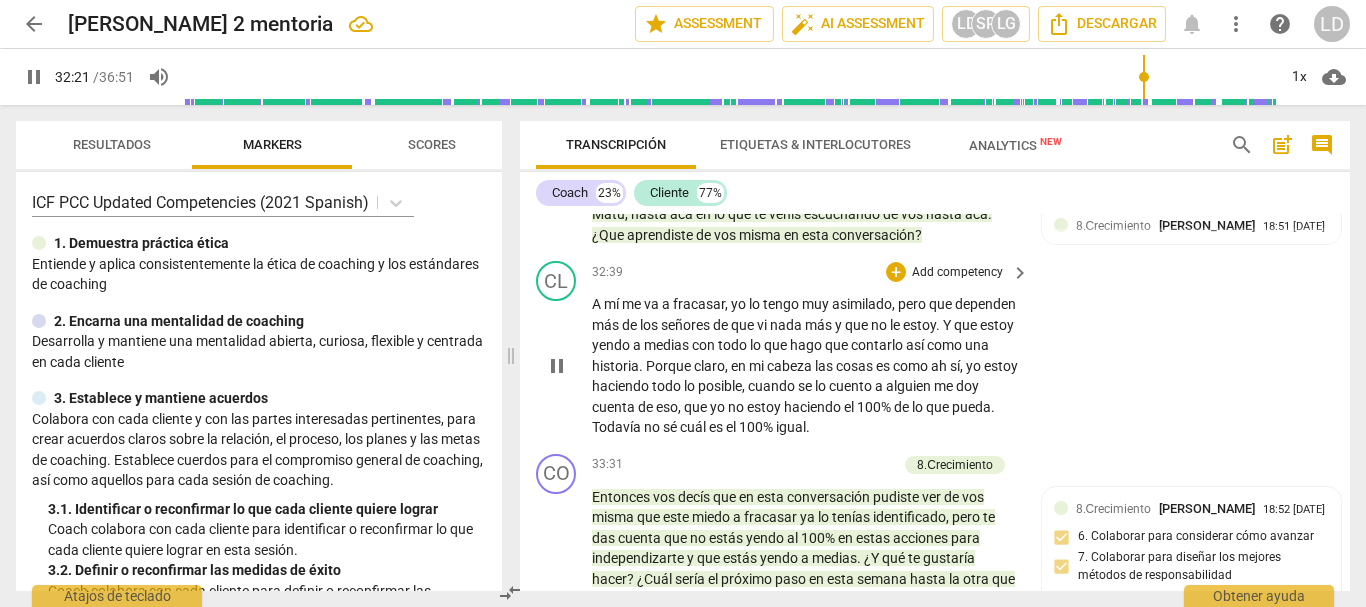scroll, scrollTop: 10831, scrollLeft: 0, axis: vertical 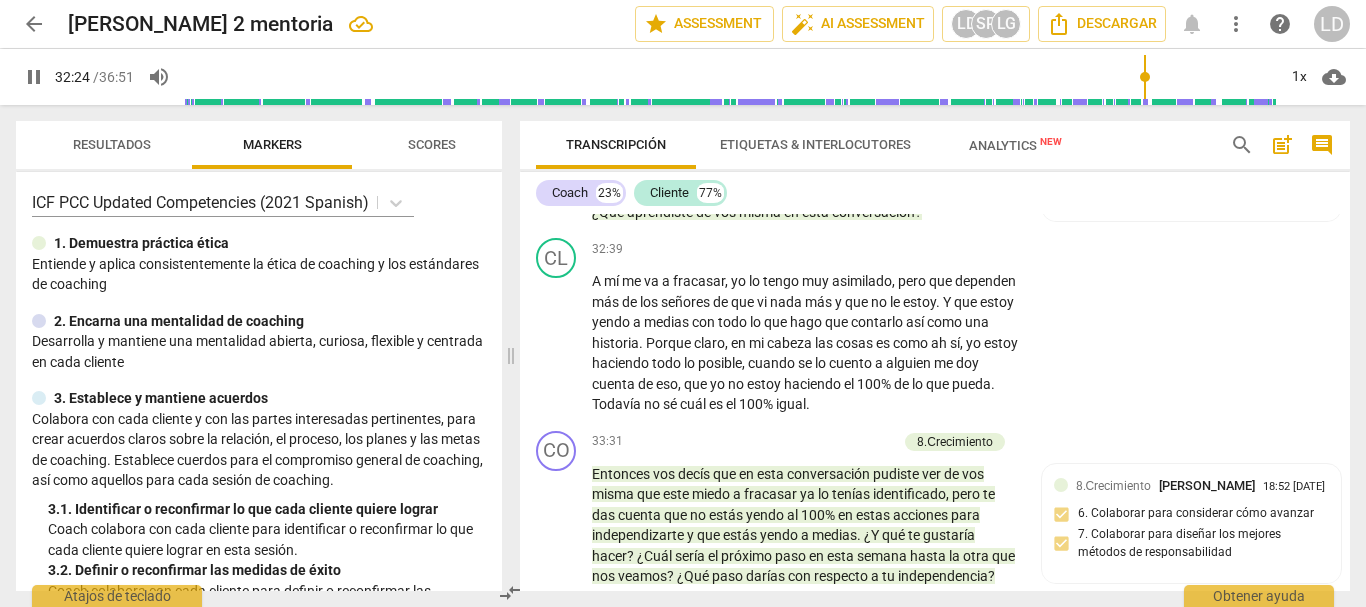 click on "Add competency" at bounding box center (849, 160) 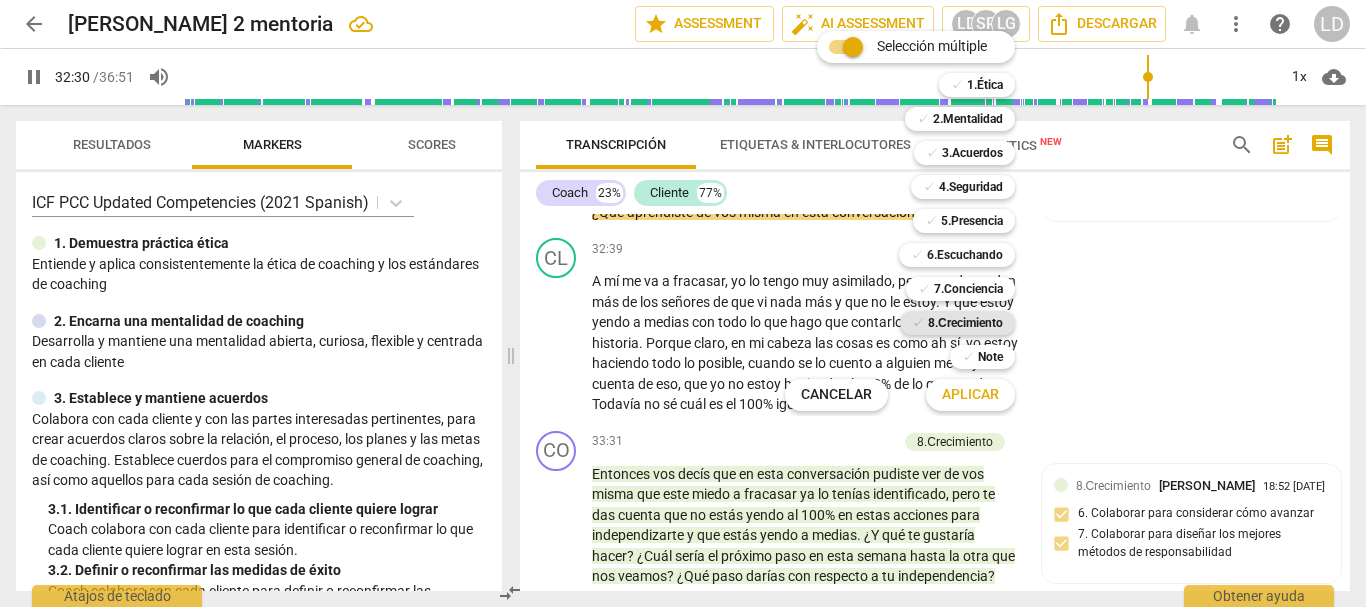click on "8.Сrecimiento" at bounding box center [965, 323] 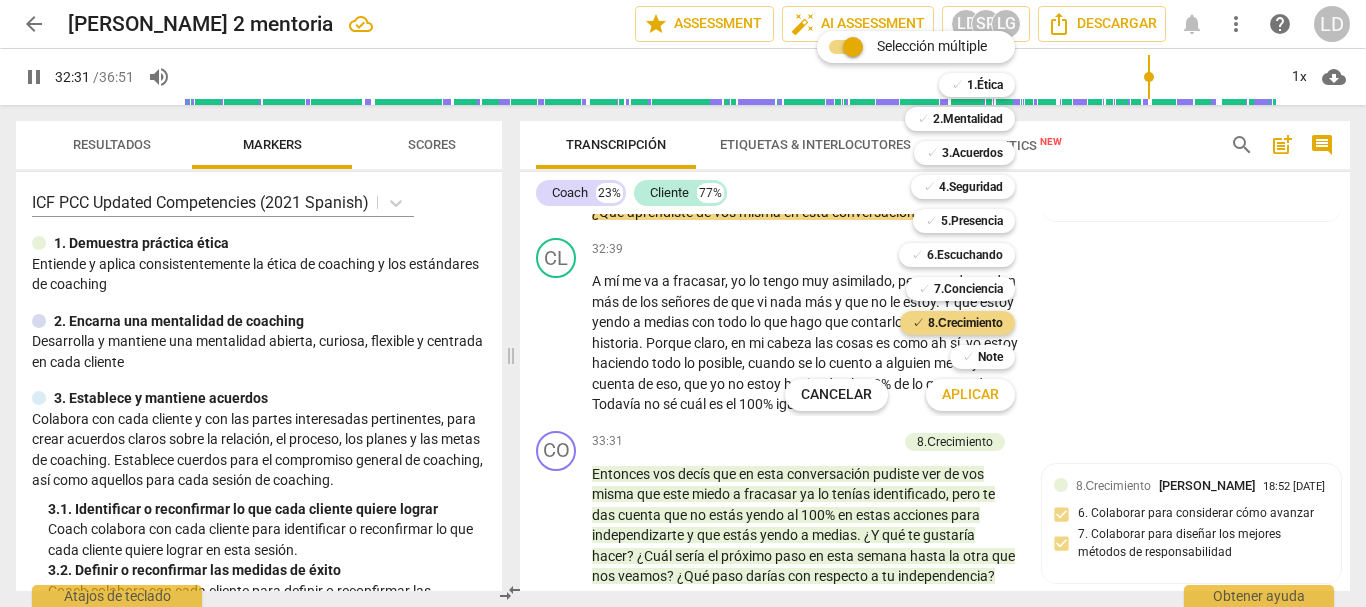 click on "Aplicar" at bounding box center [970, 395] 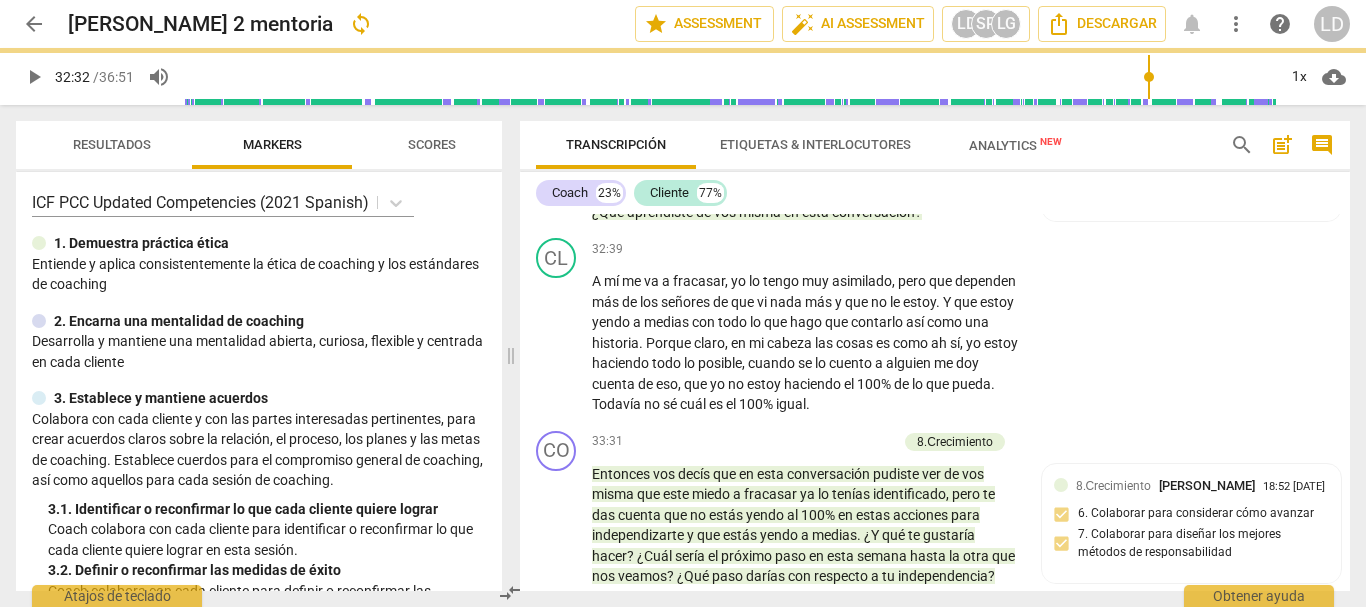 type on "1952" 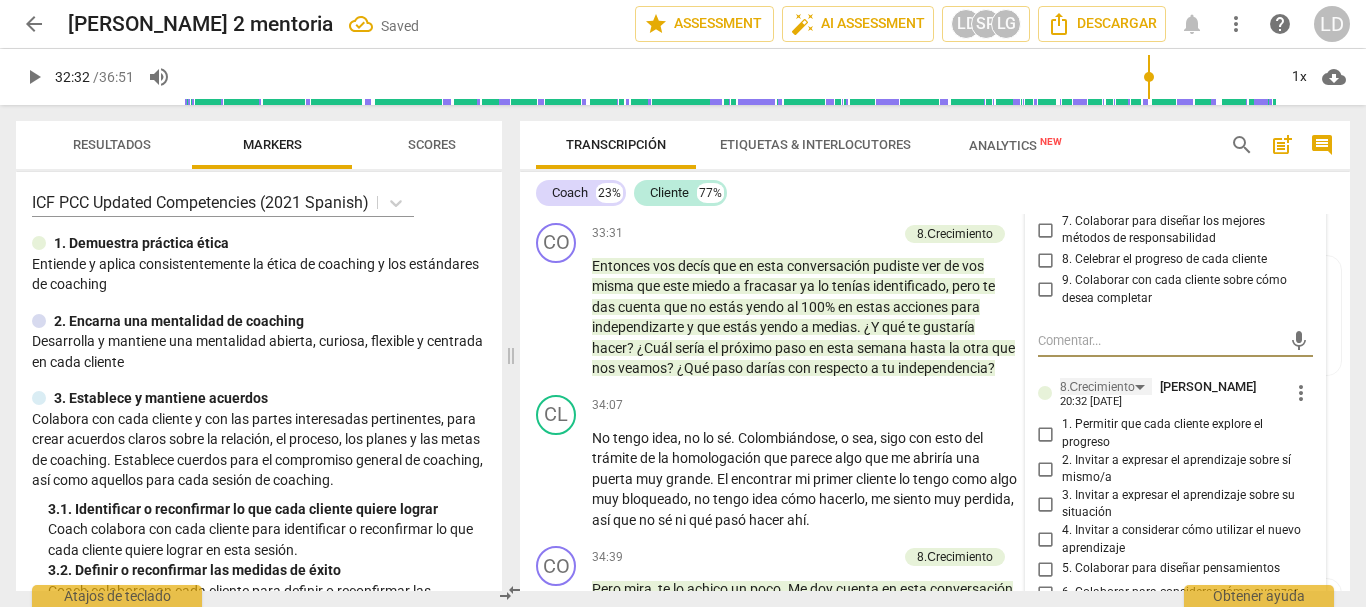 scroll, scrollTop: 11139, scrollLeft: 0, axis: vertical 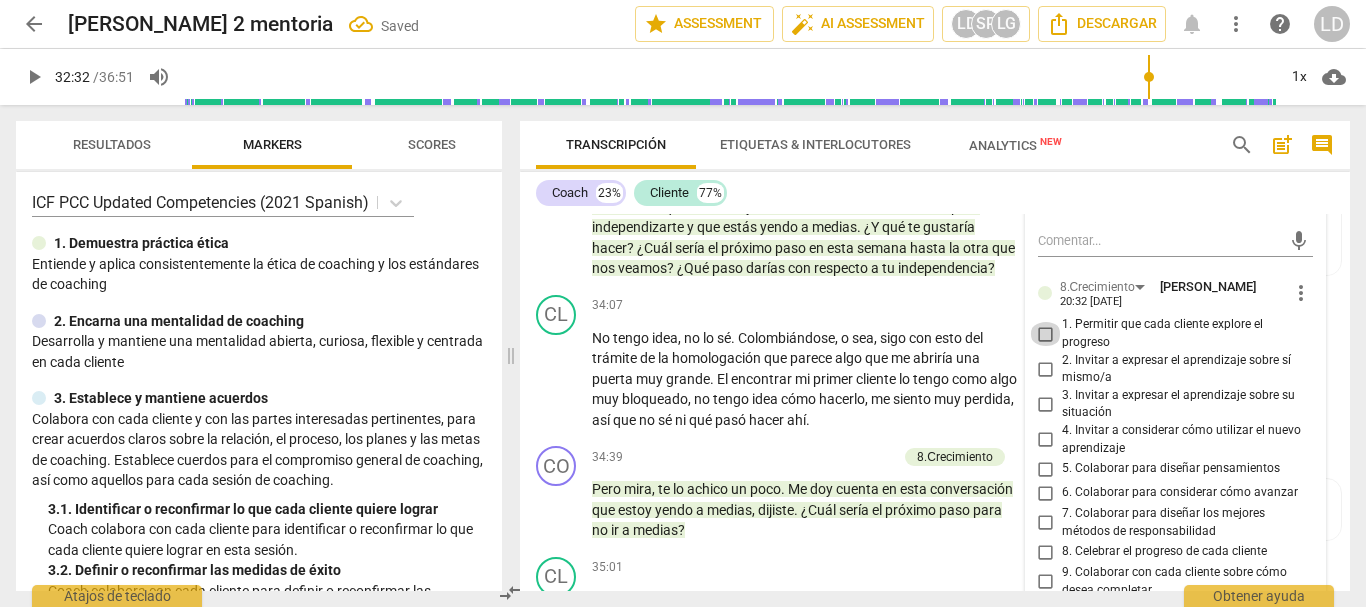 click on "1. Permitir que cada cliente explore el progreso" at bounding box center [1046, 334] 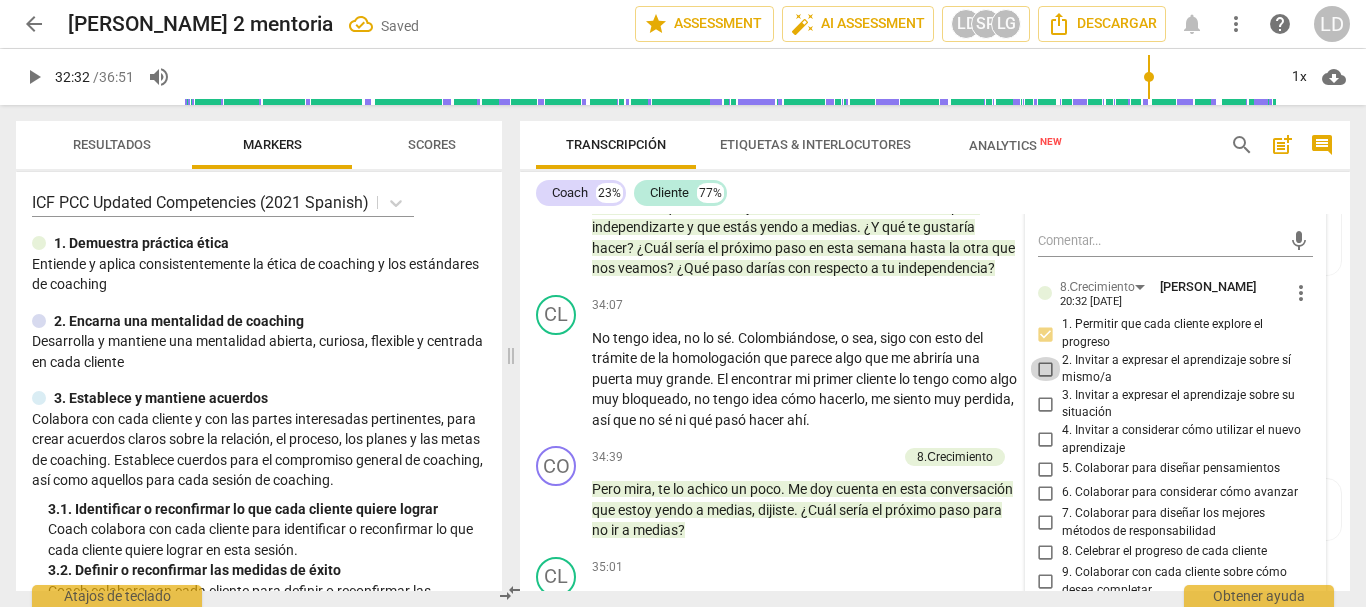 click on "2. Invitar a expresar el aprendizaje sobre sí mismo/a" at bounding box center (1046, 369) 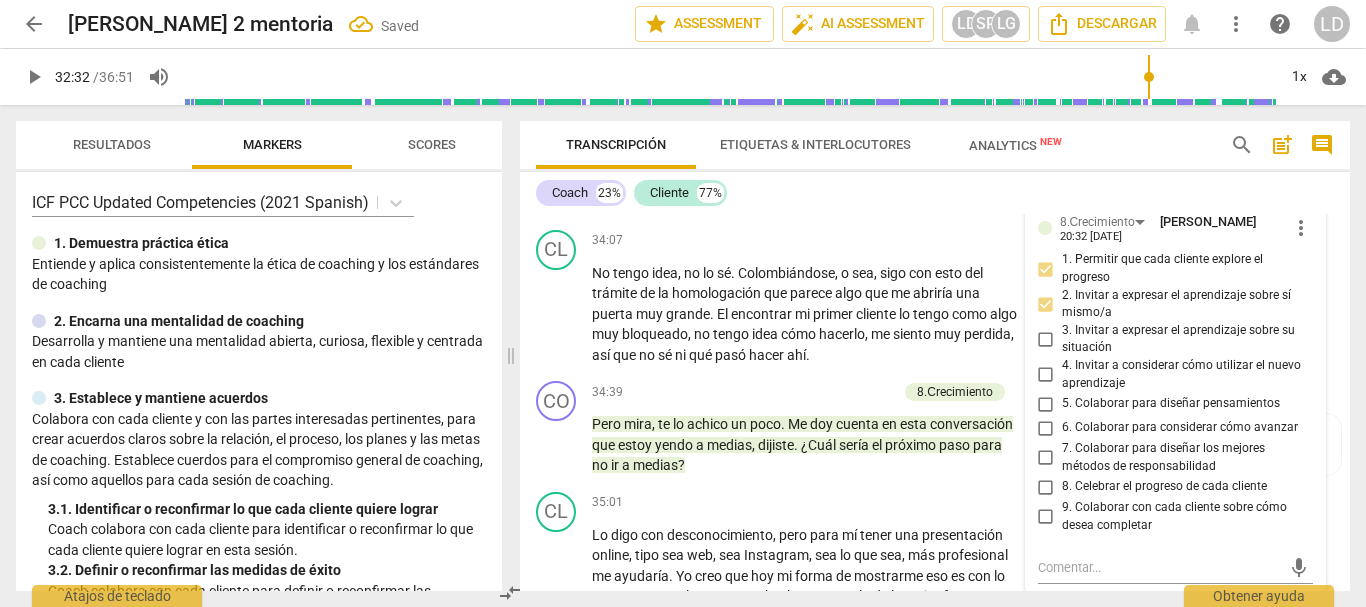 scroll, scrollTop: 11239, scrollLeft: 0, axis: vertical 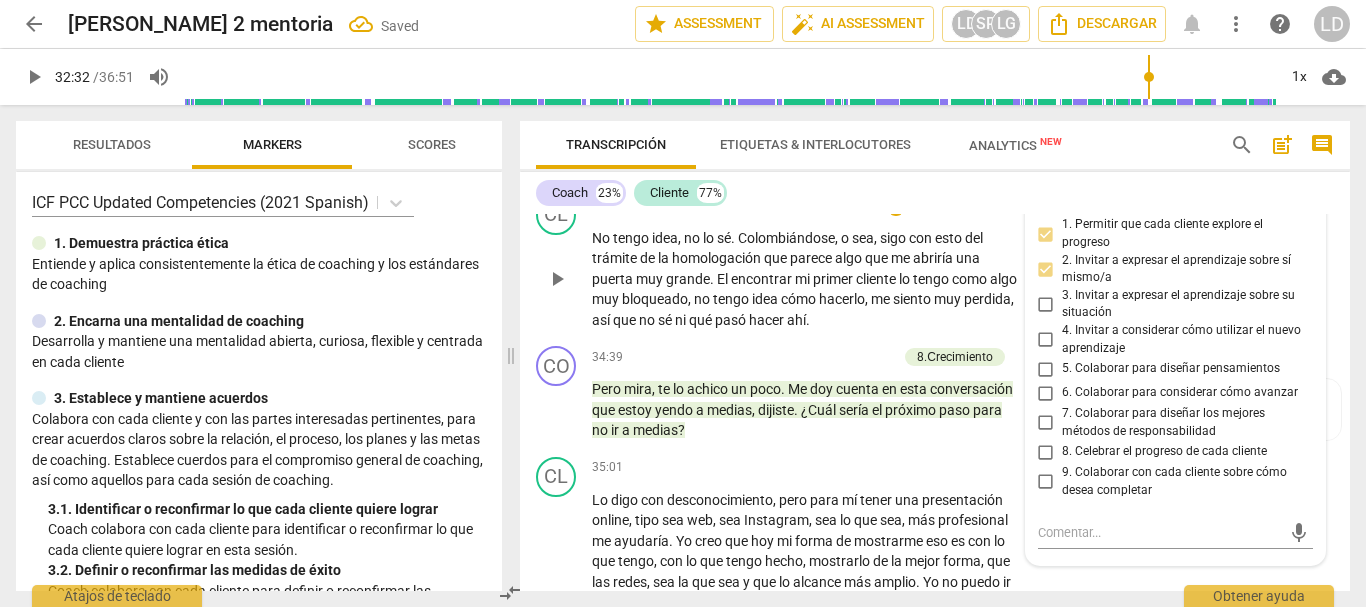 click on "CL play_arrow pause 34:07 + Add competency keyboard_arrow_right No   tengo   idea ,   no   lo   sé .   Colombiándose ,   o   sea ,   sigo   con   esto   del   trámite   de   la   homologación   que   parece   algo   que   me   abriría   una   puerta   muy   grande .   El   encontrar   mi   primer   cliente   lo   tengo   como   algo   muy   bloqueado ,   no   tengo   idea   cómo   hacerlo ,   me   siento   muy   perdida ,   así   que   no   sé   ni   qué   pasó   hacer   ahí ." at bounding box center (935, 263) 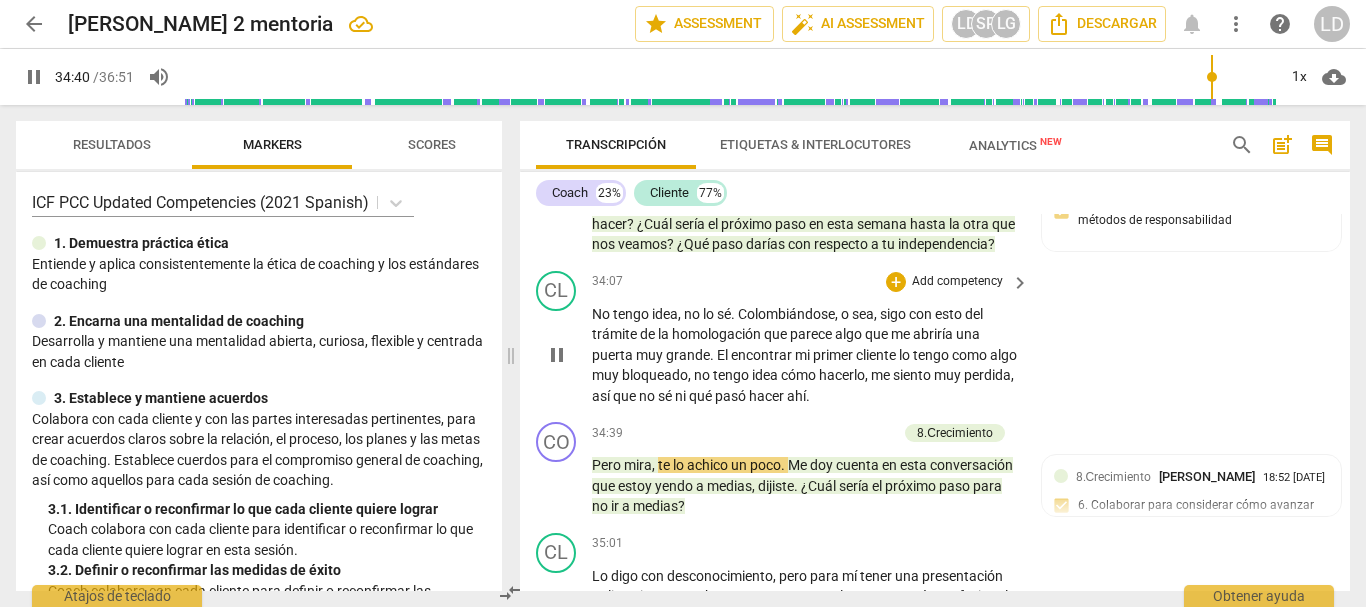 scroll, scrollTop: 11239, scrollLeft: 0, axis: vertical 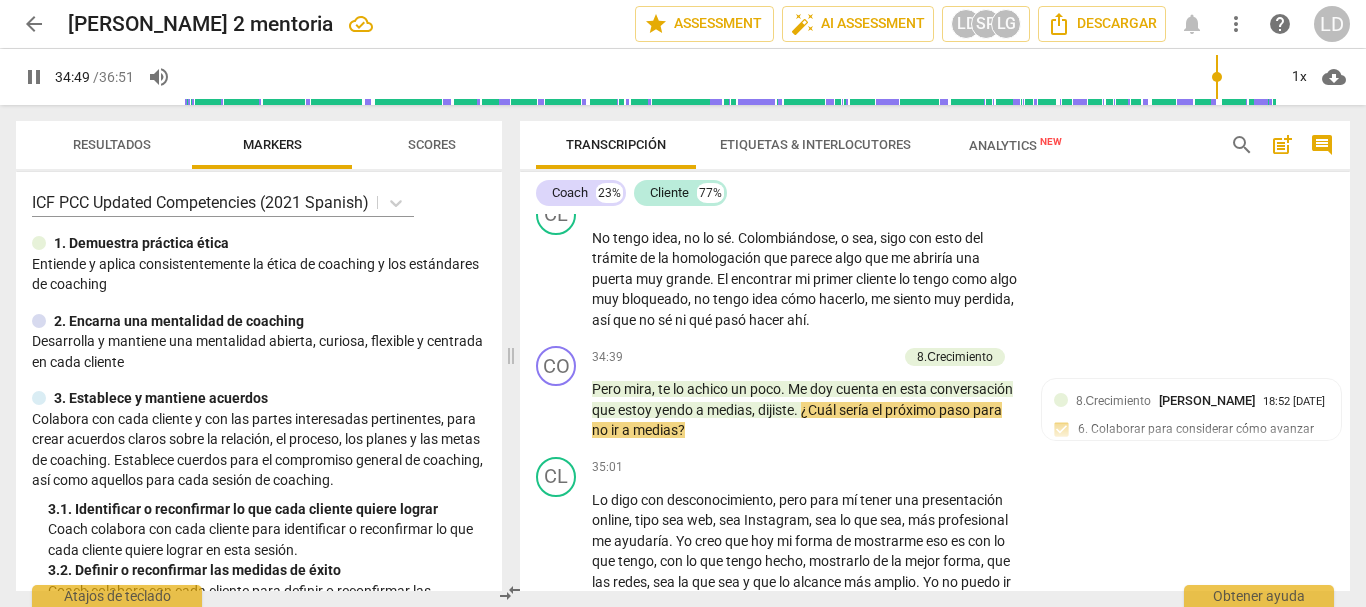 click on "pause" at bounding box center (34, 77) 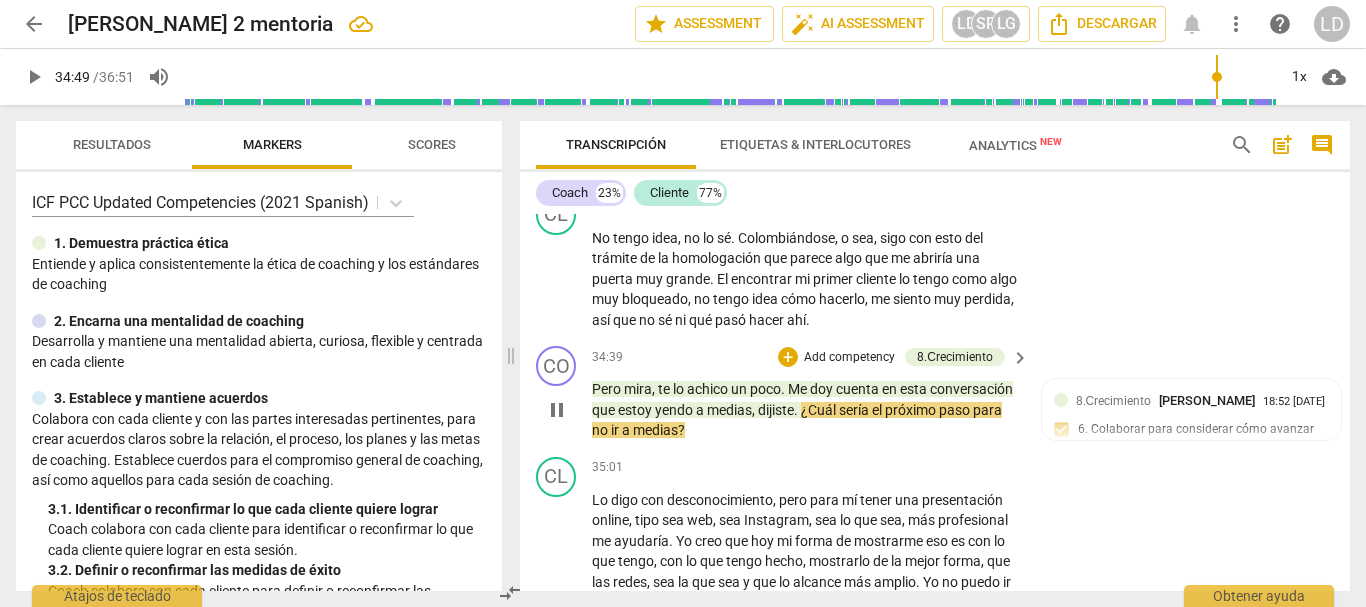type on "2090" 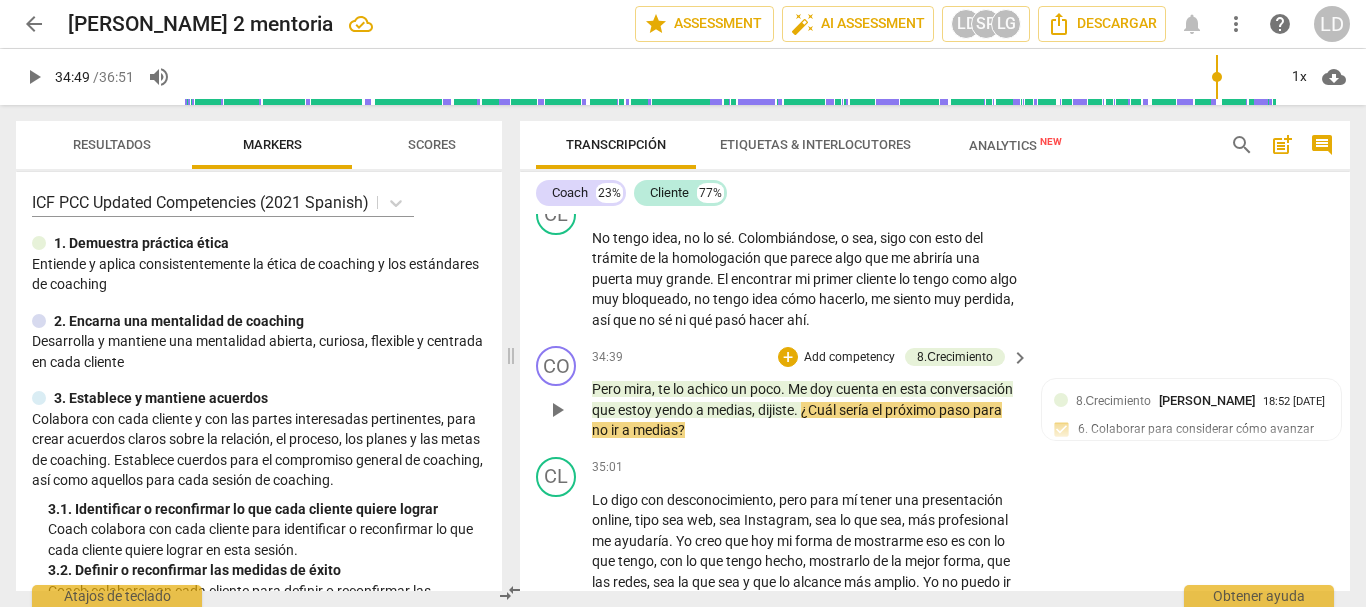 click on "Add competency" at bounding box center (849, 358) 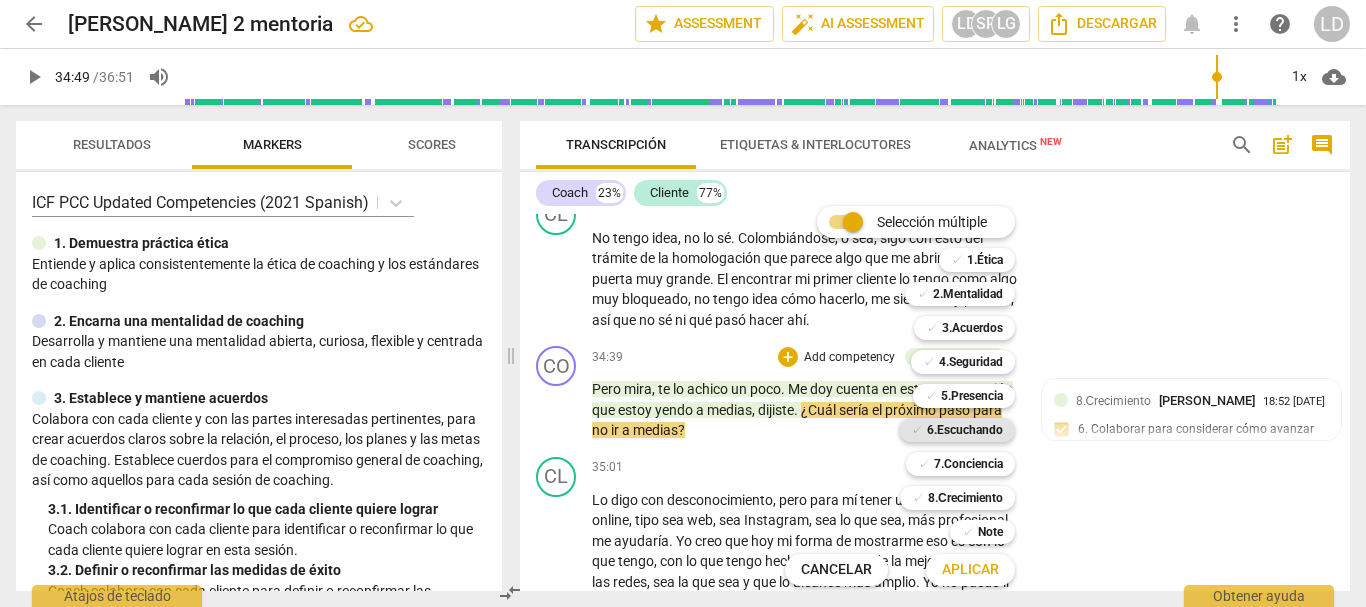click on "6.Escuchando" at bounding box center [965, 430] 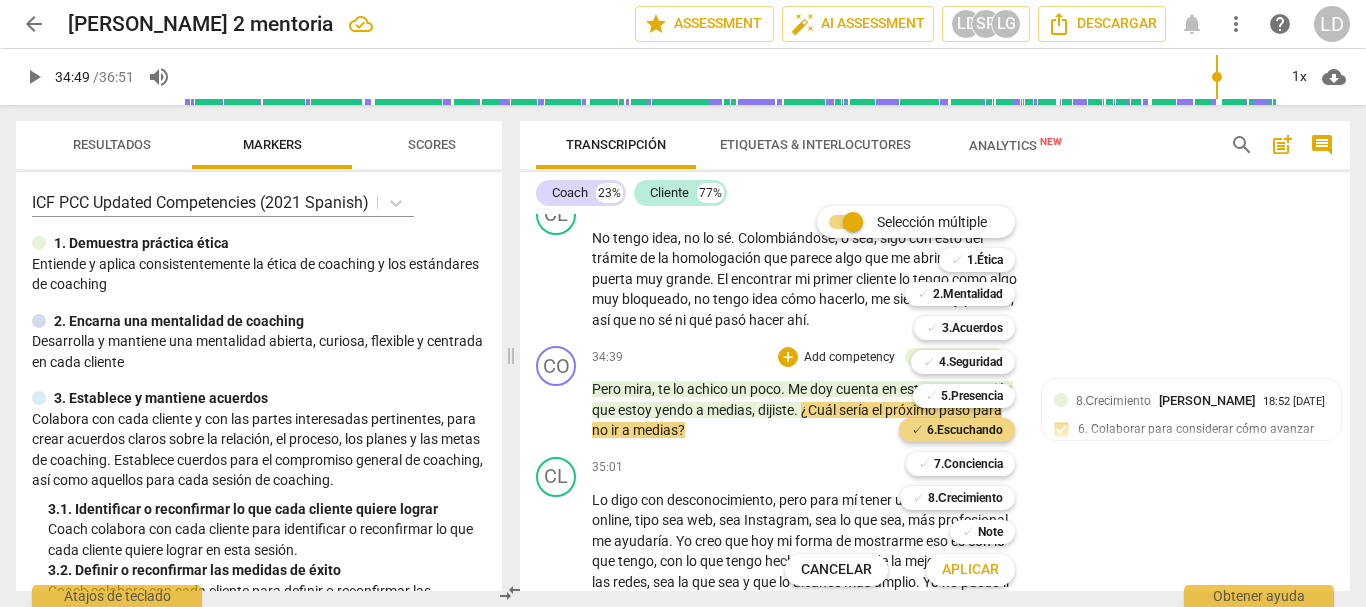click on "Aplicar" at bounding box center [970, 570] 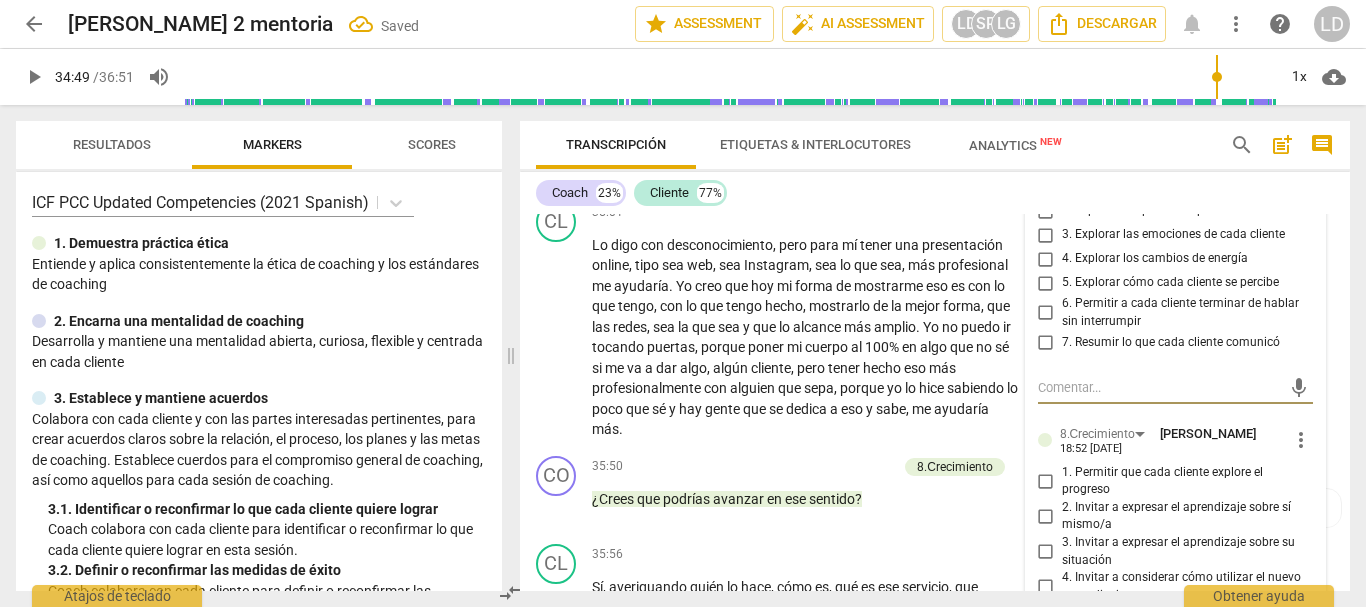 scroll, scrollTop: 11462, scrollLeft: 0, axis: vertical 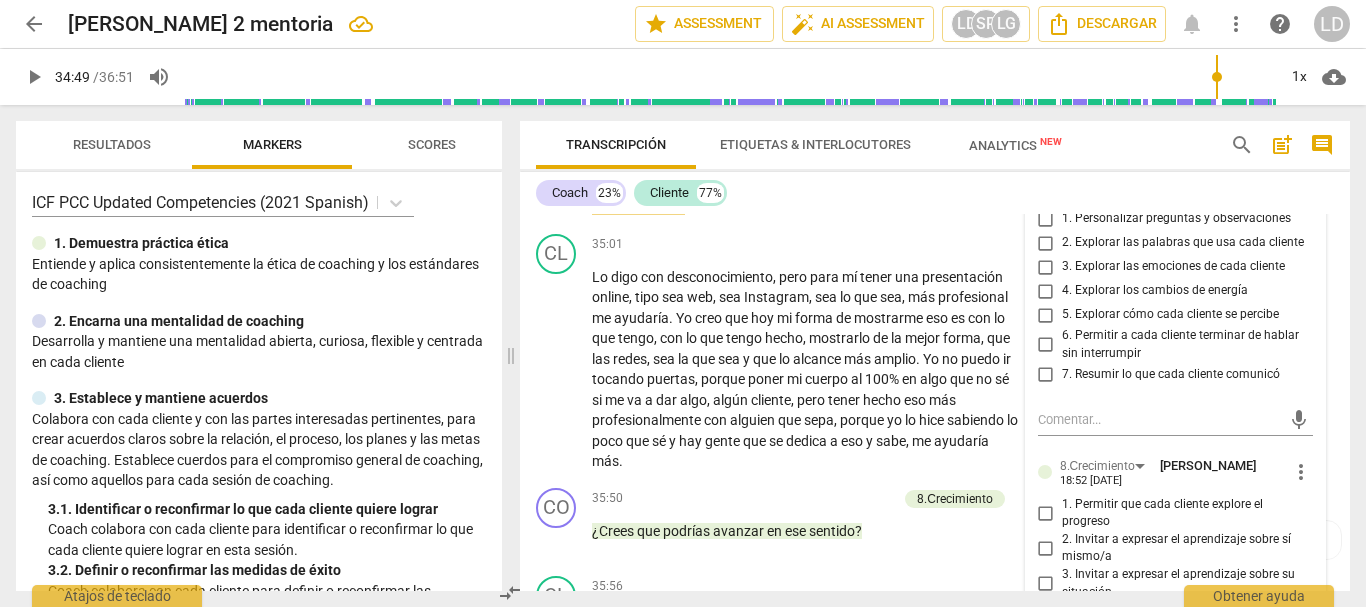 click on "more_vert" at bounding box center [1301, 184] 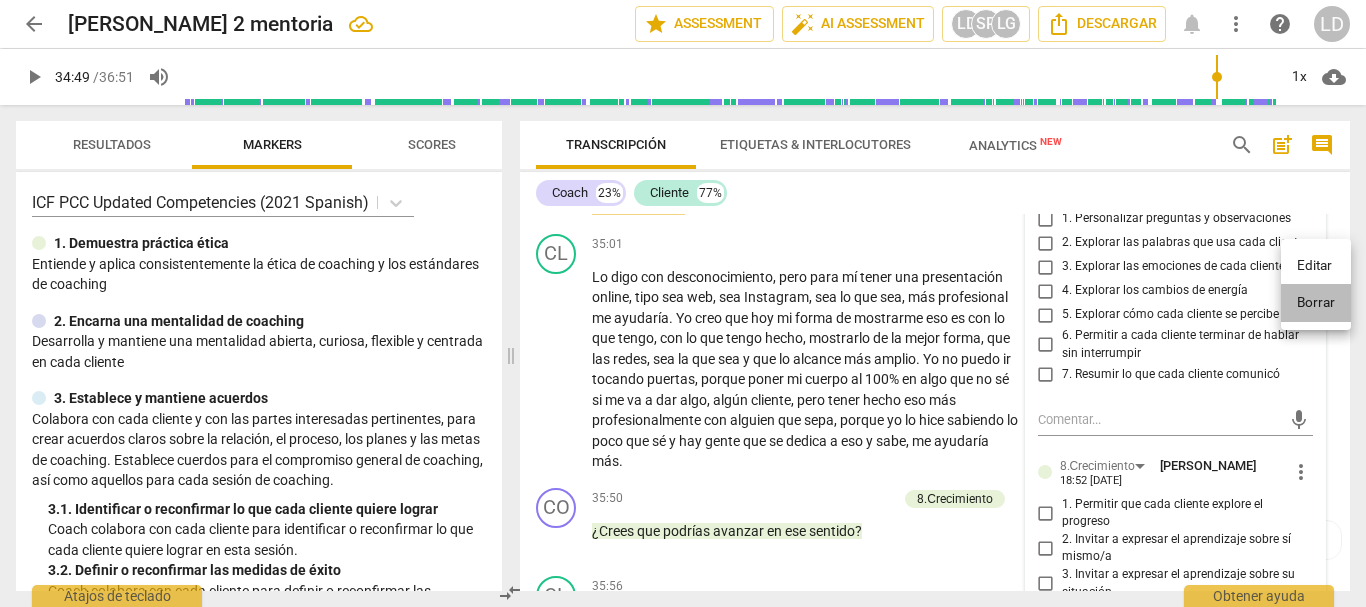 drag, startPoint x: 1311, startPoint y: 304, endPoint x: 767, endPoint y: 76, distance: 589.8474 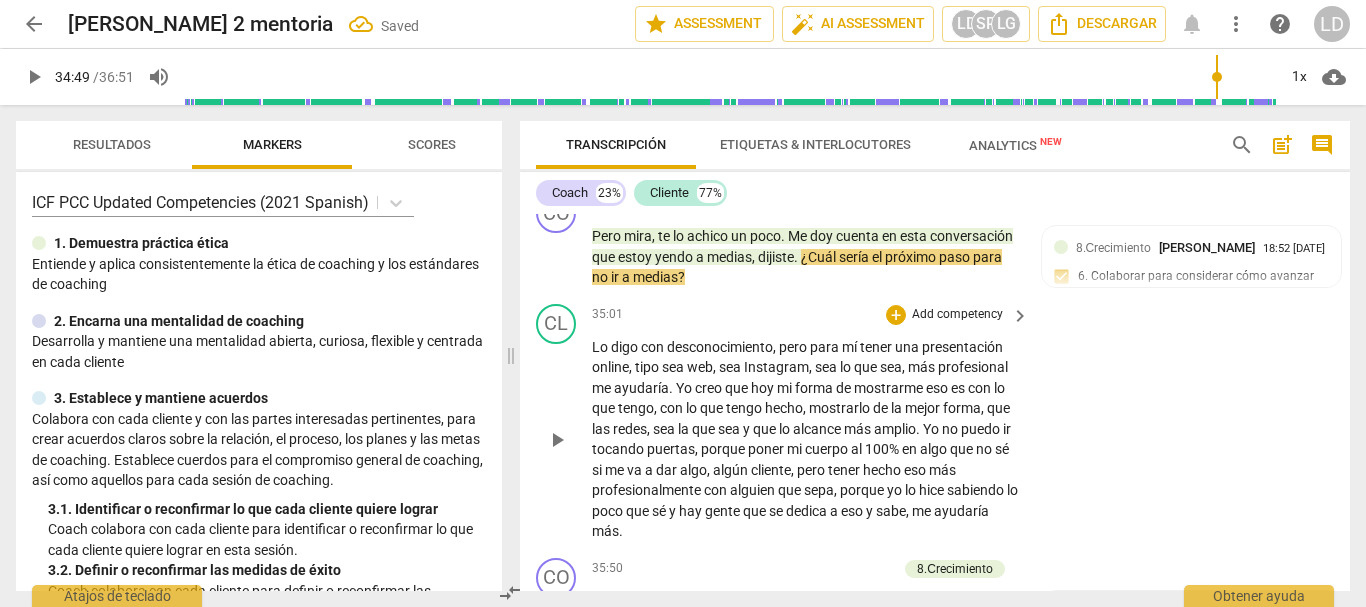 scroll, scrollTop: 11362, scrollLeft: 0, axis: vertical 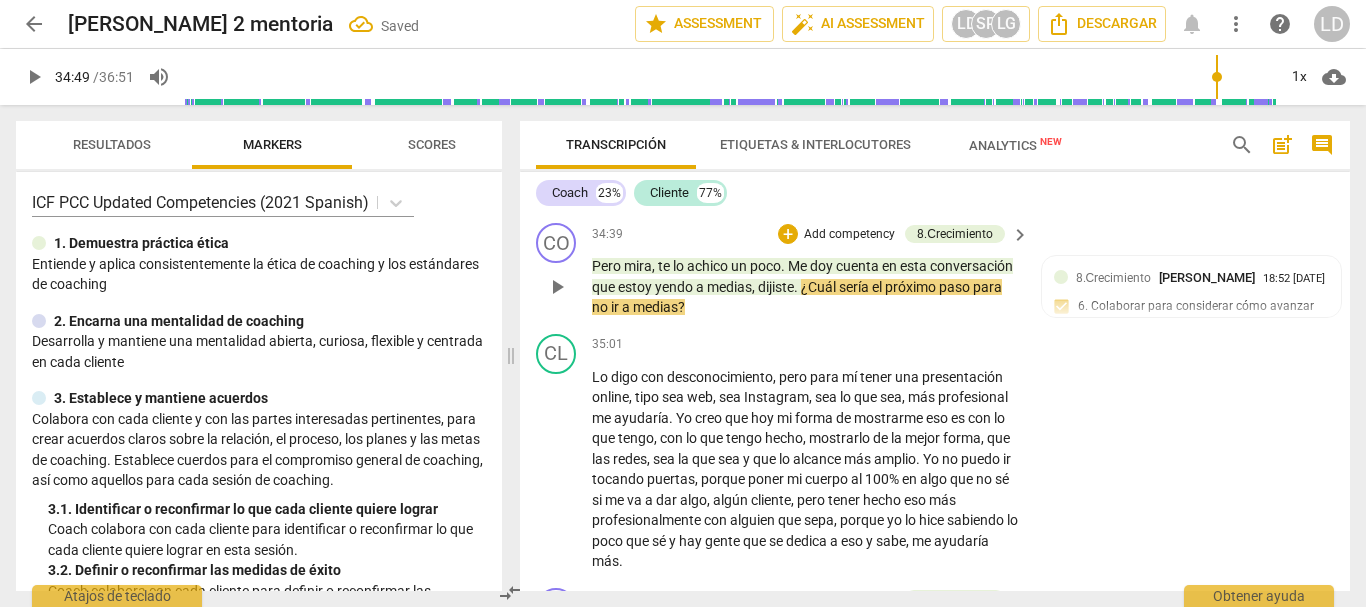 click on "Add competency" at bounding box center [849, 235] 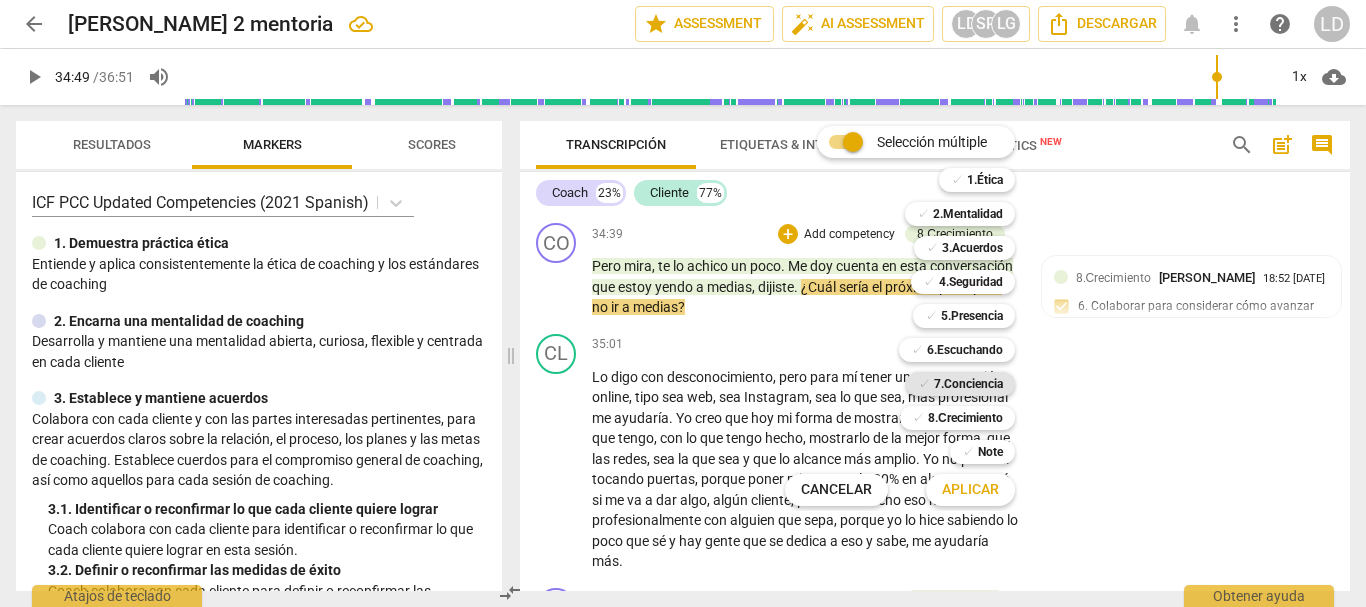 click on "7.Conciencia" at bounding box center (968, 384) 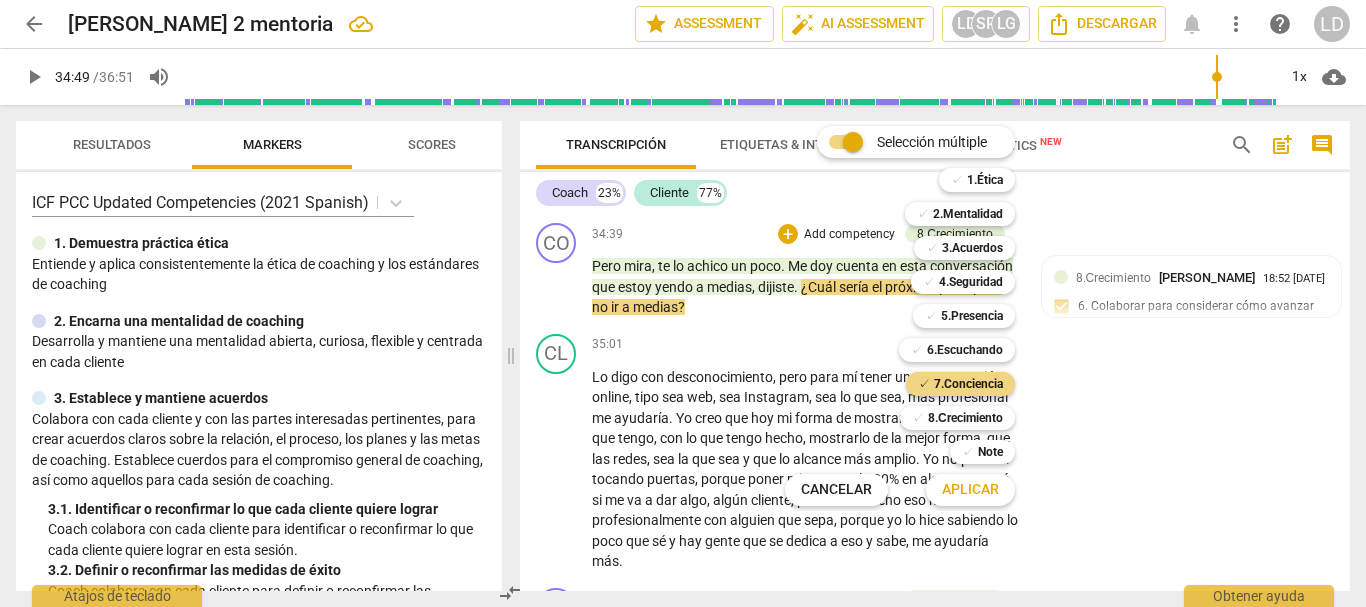 click on "Aplicar" at bounding box center (970, 490) 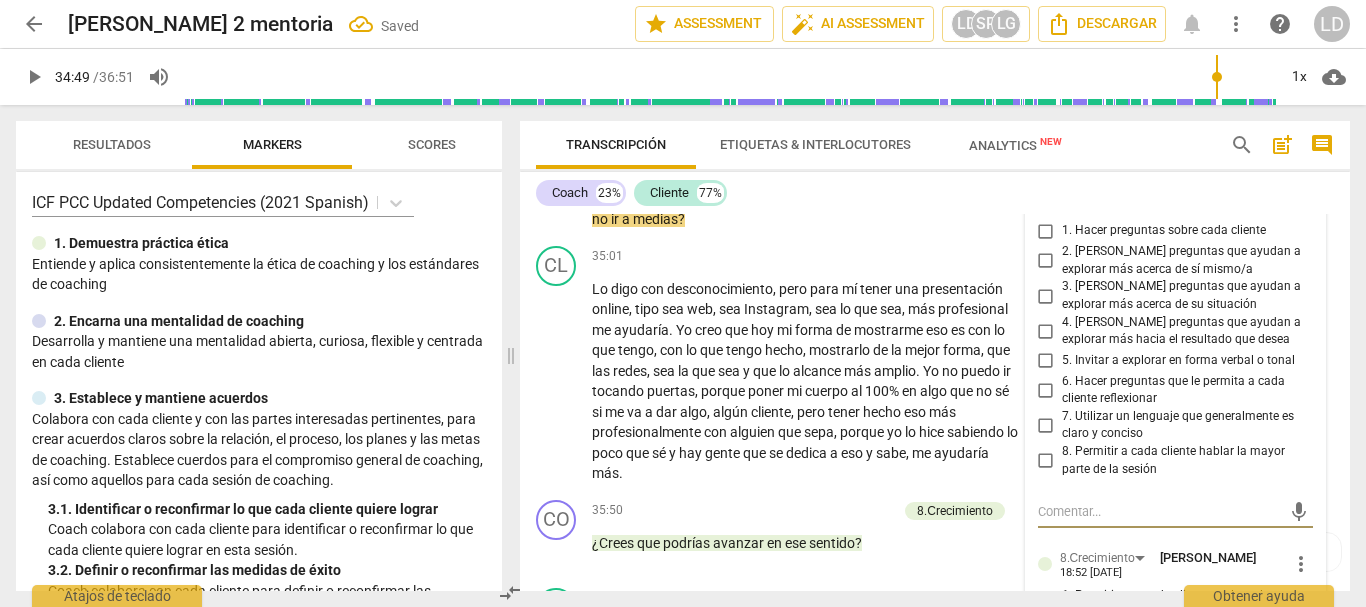scroll, scrollTop: 11442, scrollLeft: 0, axis: vertical 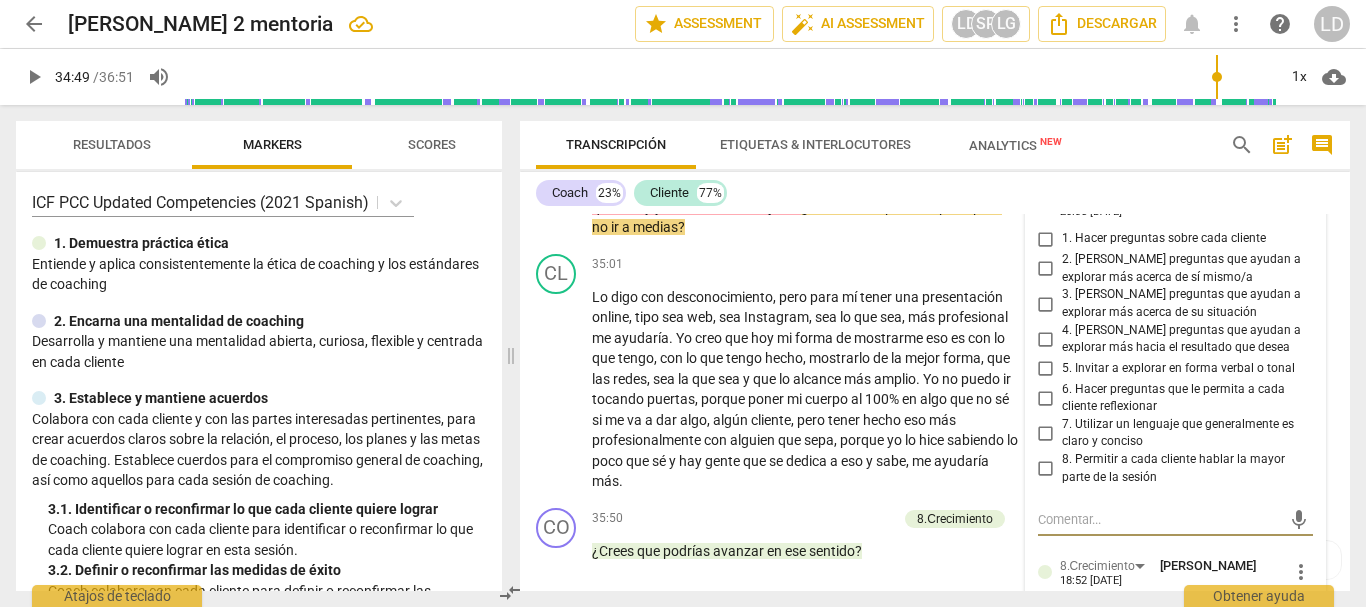 click on "6. Hacer preguntas que le permita a cada cliente reflexionar" at bounding box center [1046, 398] 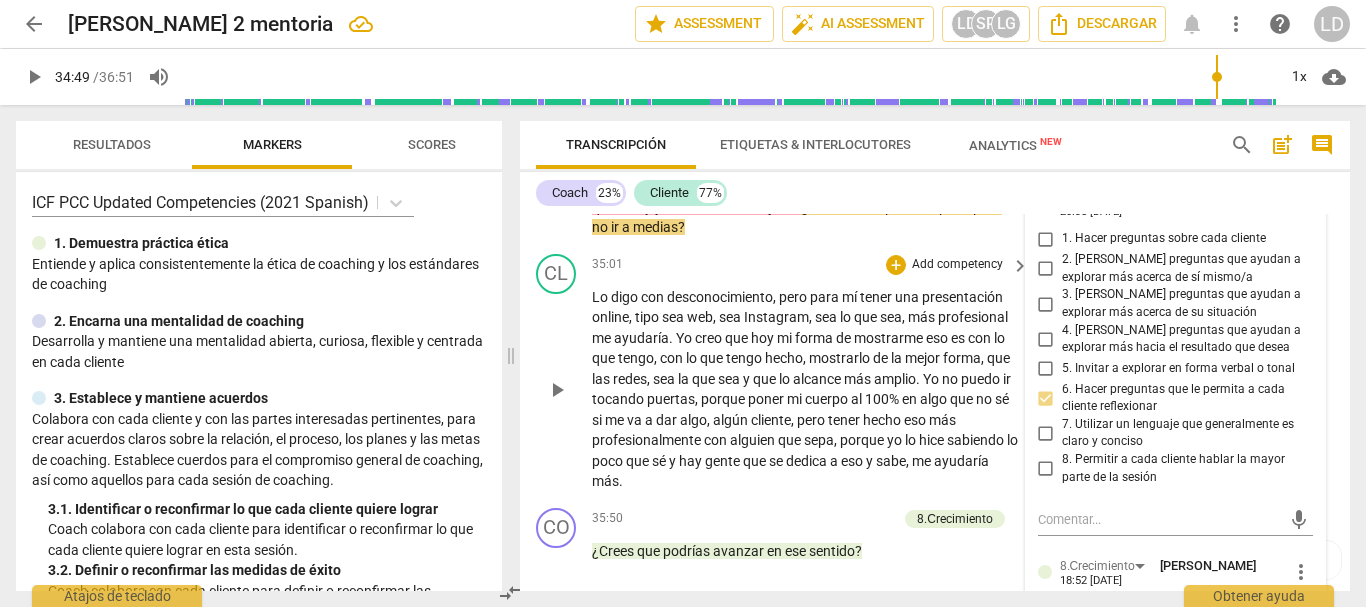 click on "CL play_arrow pause 35:01 + Add competency keyboard_arrow_right Lo   digo   con   desconocimiento ,   pero   para   mí   tener   una   presentación   online ,   tipo   sea   web ,   sea   Instagram ,   sea   lo   que   sea ,   más   profesional   me   ayudaría .   Yo   creo   que   [DATE]   mi   forma   de   mostrarme   eso   es   con   lo   que   tengo ,   con   lo   que   tengo   hecho ,   mostrarlo   de   la   mejor   forma ,   que   las   redes ,   sea   la   que   sea   y   que   lo   alcance   más   amplio .   Yo   no   puedo   ir   tocando   puertas ,   porque   poner   mi   cuerpo   al   100 %   en   algo   que   no   sé   si   me   va   a   dar   algo ,   algún   cliente ,   pero   tener   hecho   eso   más   profesionalmente   con   alguien   que   sepa ,   porque   yo   lo   hice   sabiendo   lo   poco   que   sé   y   hay   gente   que   se   dedica   a   eso   y   sabe ,   me   ayudaría   más ." at bounding box center [935, 373] 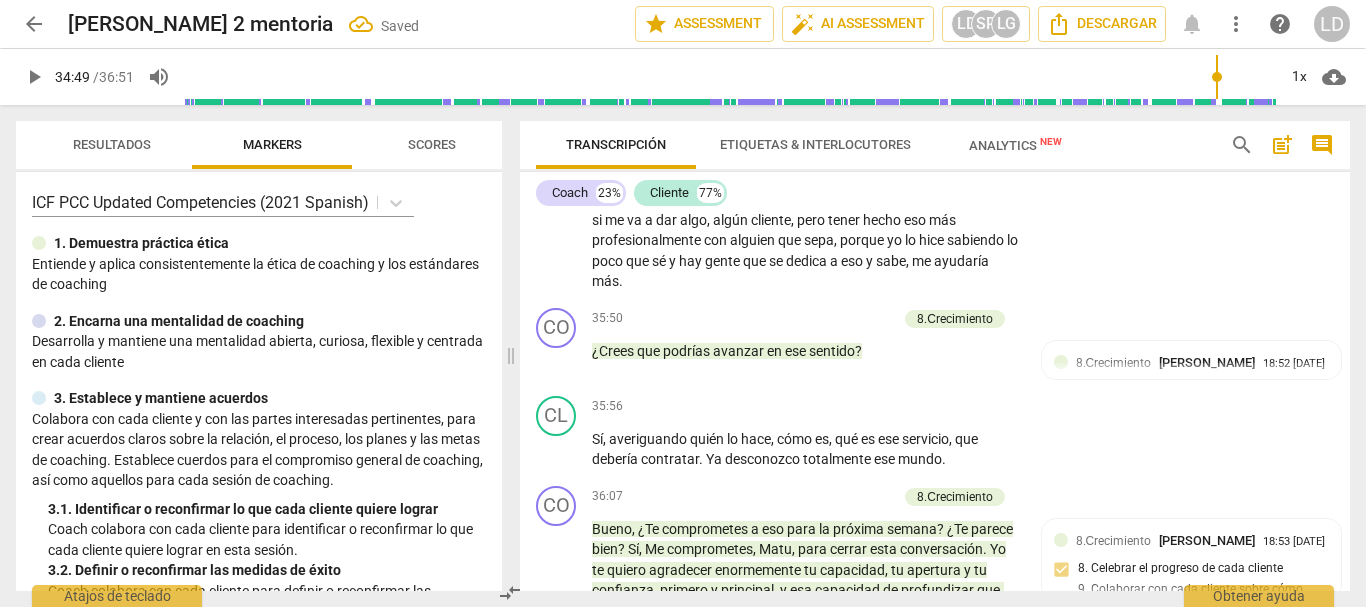 scroll, scrollTop: 11742, scrollLeft: 0, axis: vertical 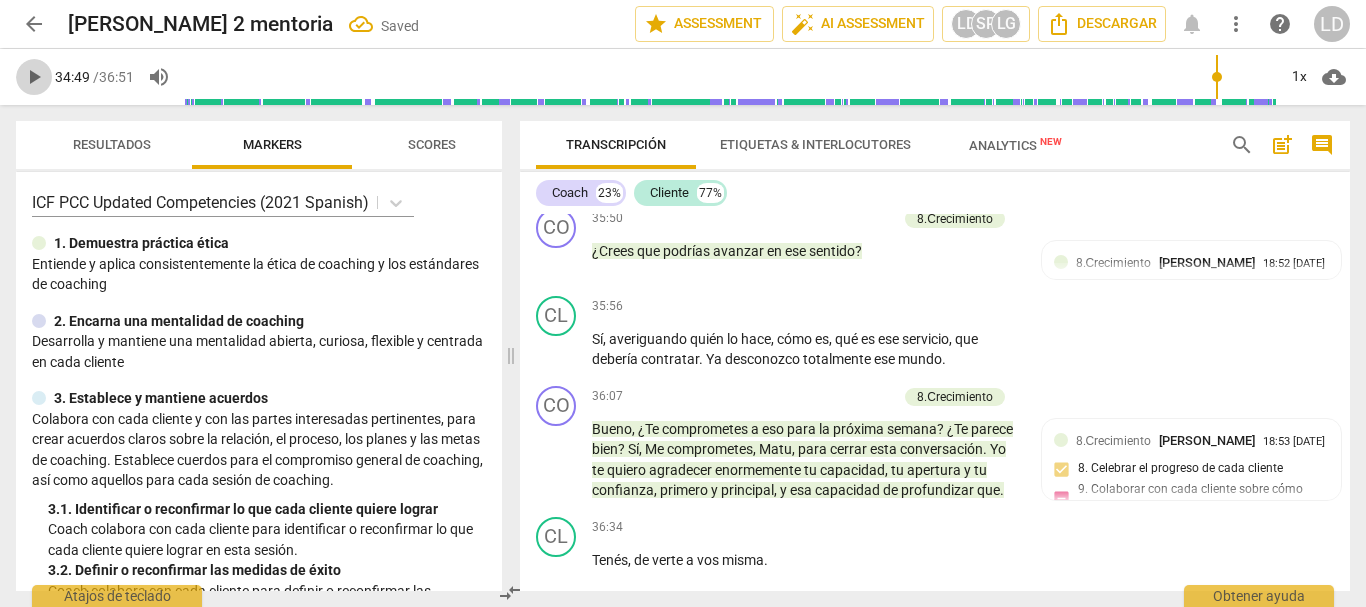 click on "play_arrow" at bounding box center [34, 77] 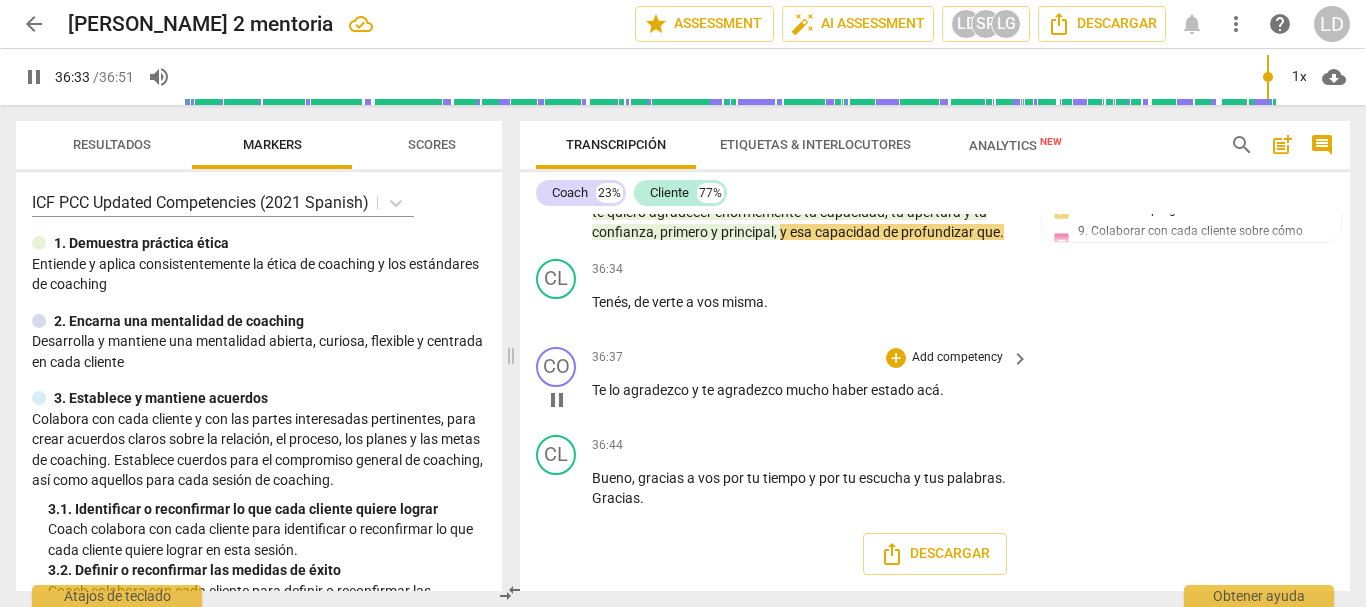 scroll, scrollTop: 12102, scrollLeft: 0, axis: vertical 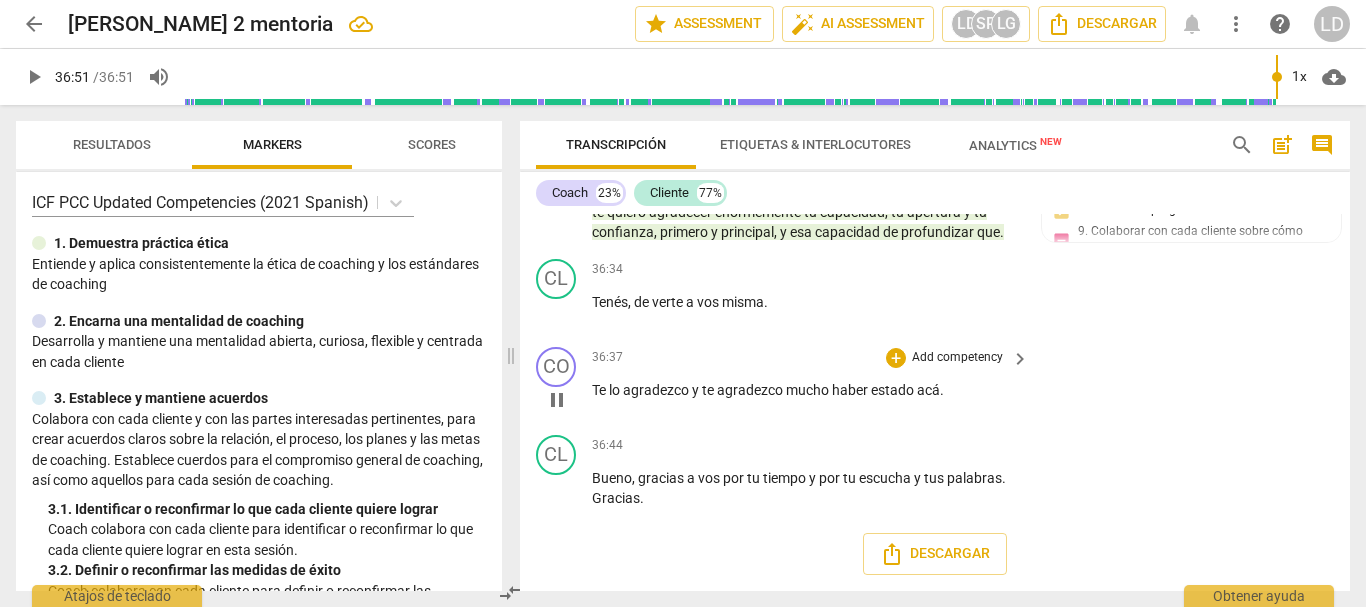 type on "2211" 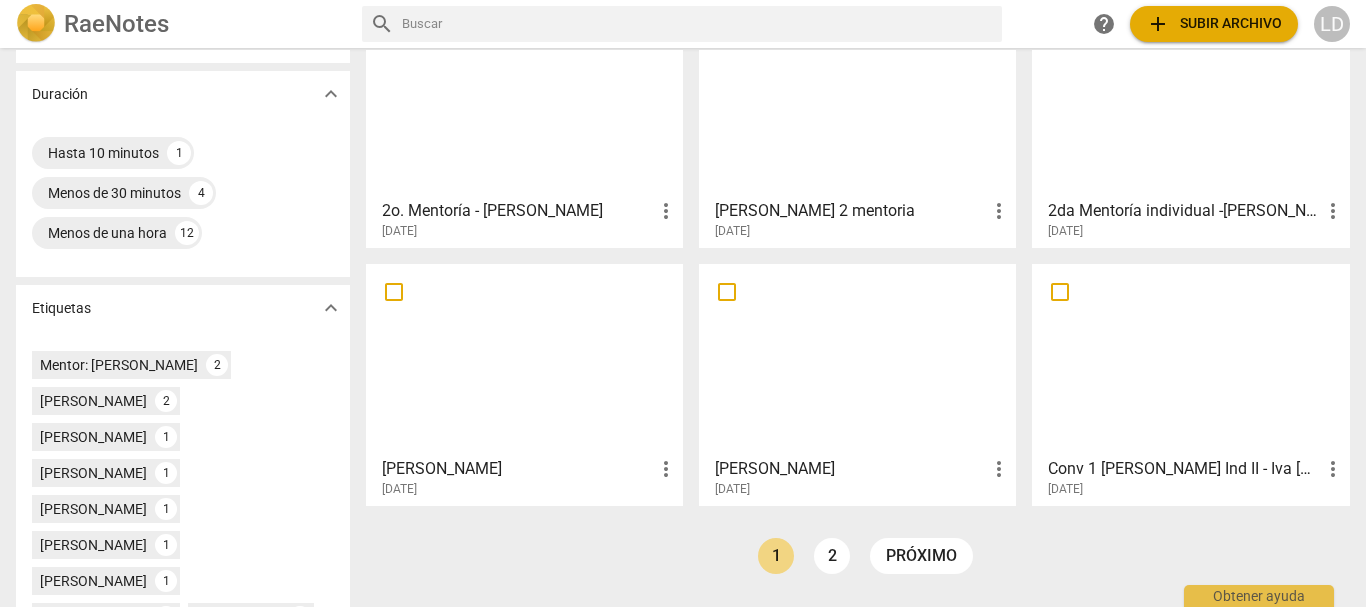 scroll, scrollTop: 400, scrollLeft: 0, axis: vertical 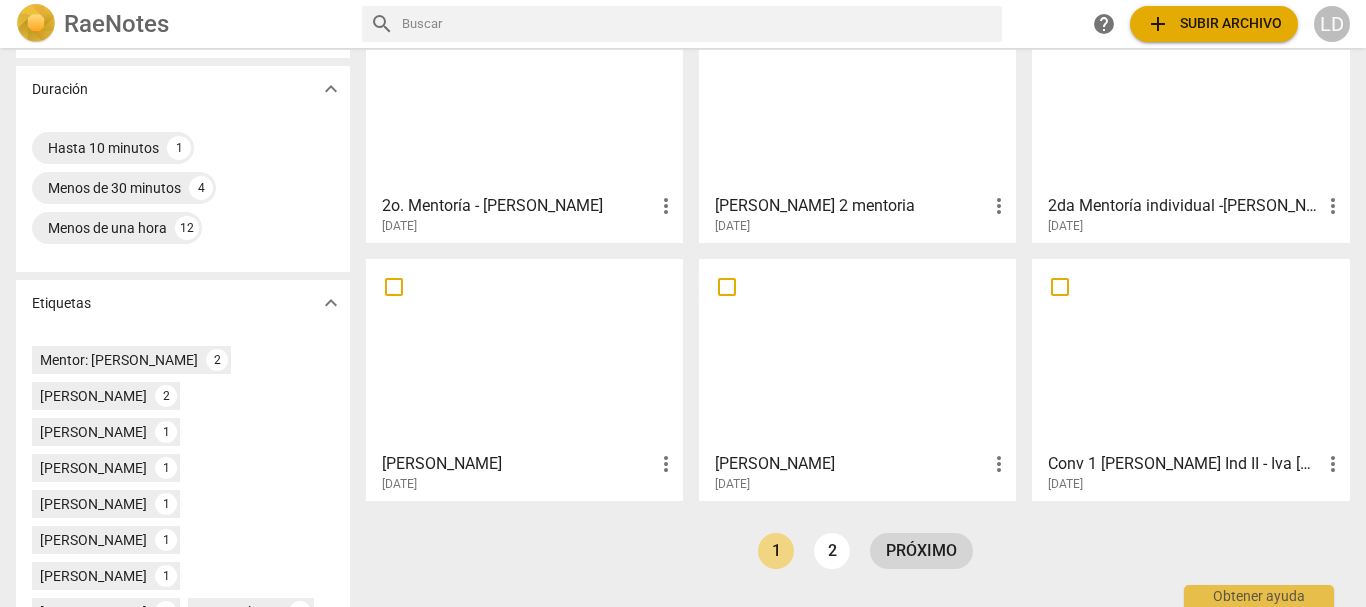 click on "próximo" at bounding box center (921, 551) 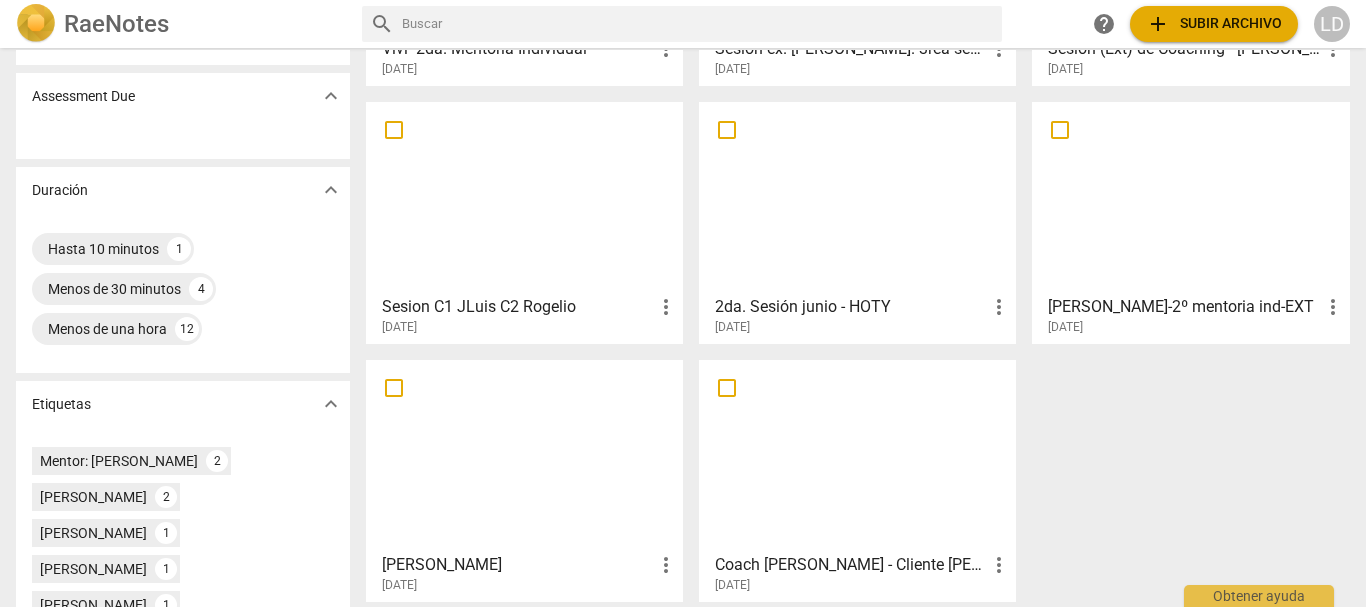 scroll, scrollTop: 300, scrollLeft: 0, axis: vertical 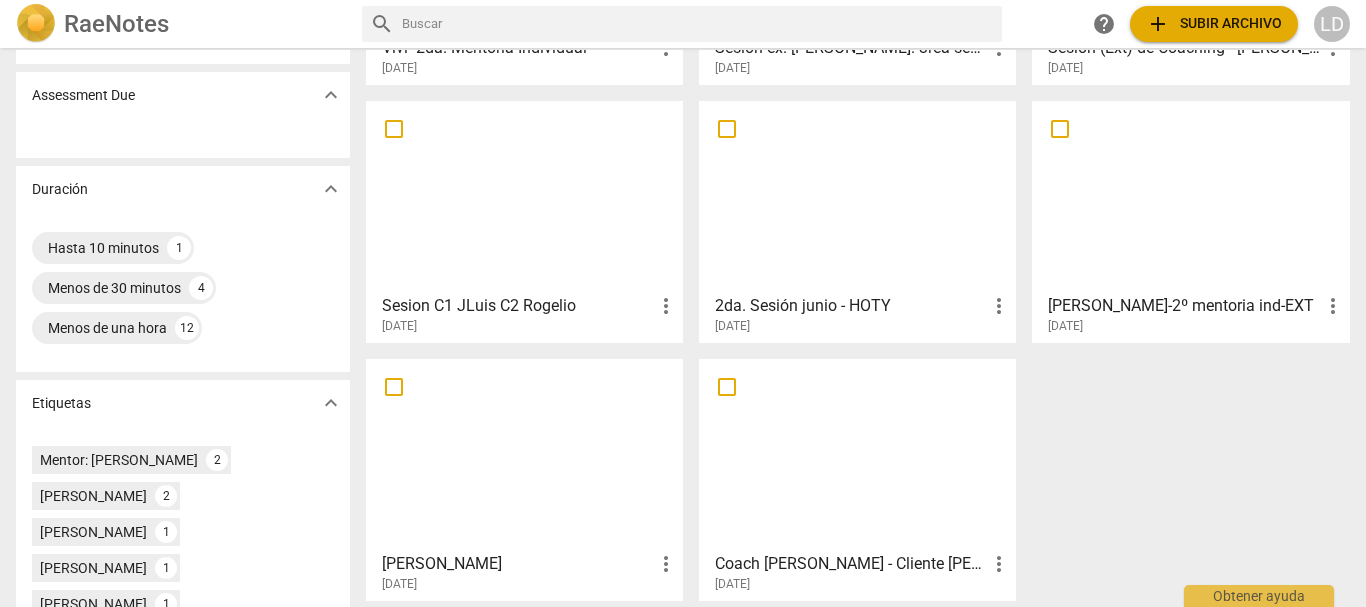 click on "[PERSON_NAME]-2º mentoria ind-EXT" at bounding box center (1184, 306) 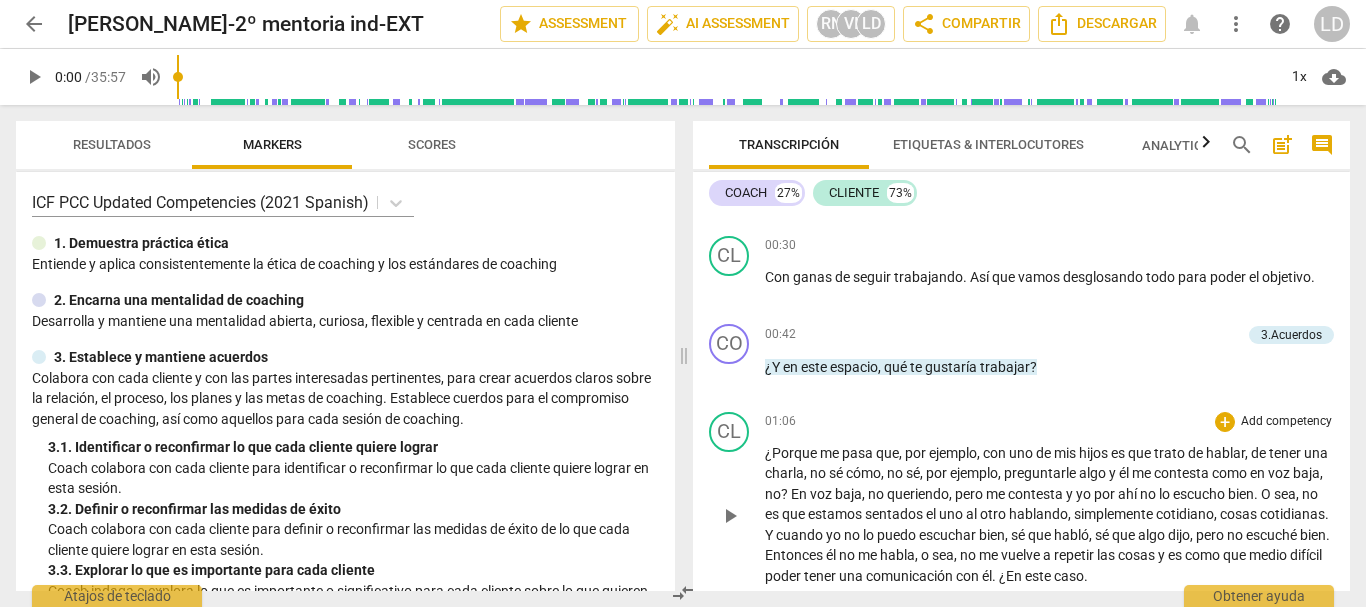 scroll, scrollTop: 700, scrollLeft: 0, axis: vertical 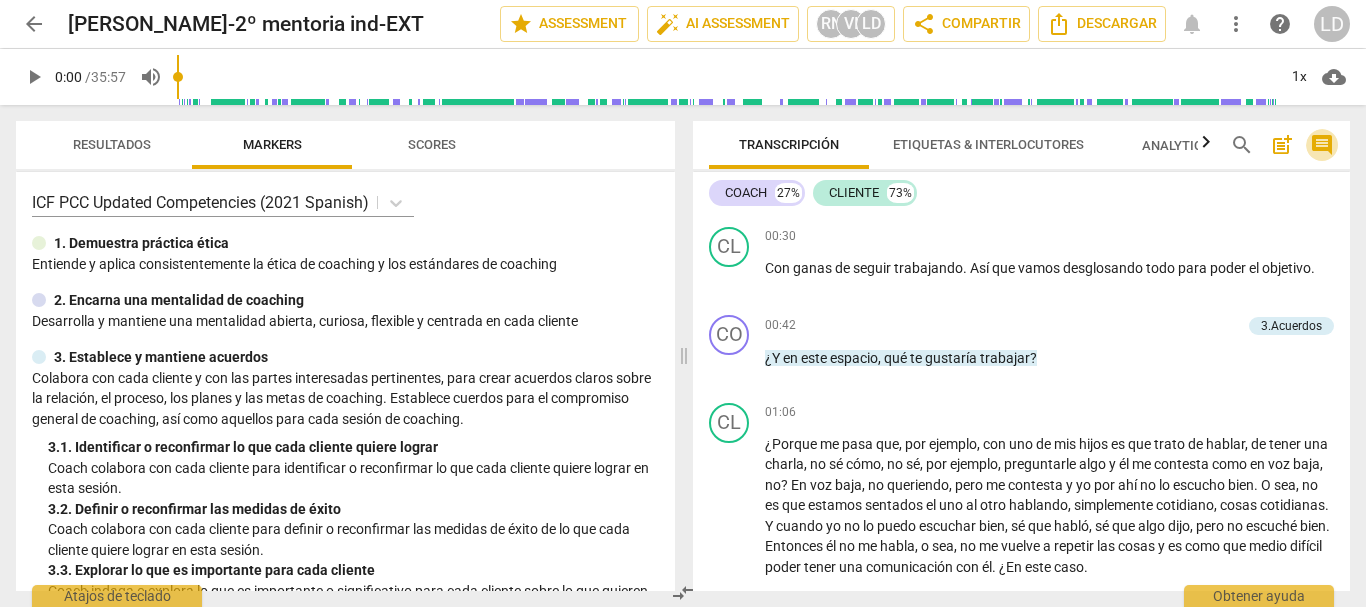 click on "comment" at bounding box center (1322, 145) 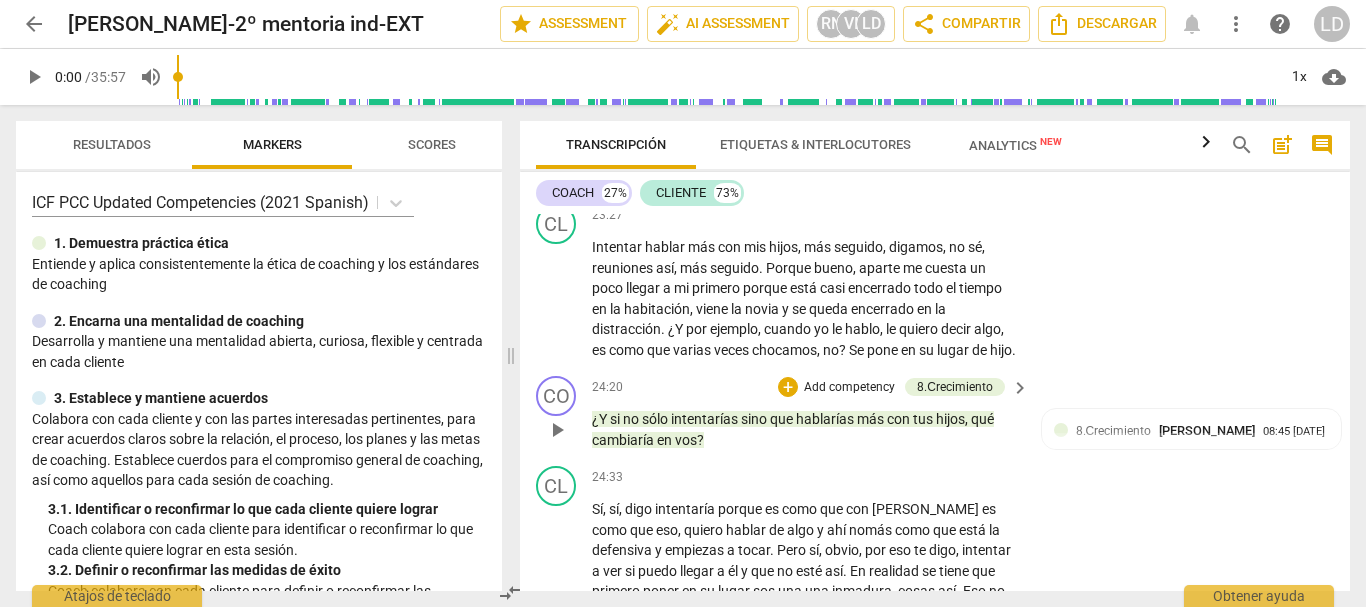 scroll, scrollTop: 6959, scrollLeft: 0, axis: vertical 